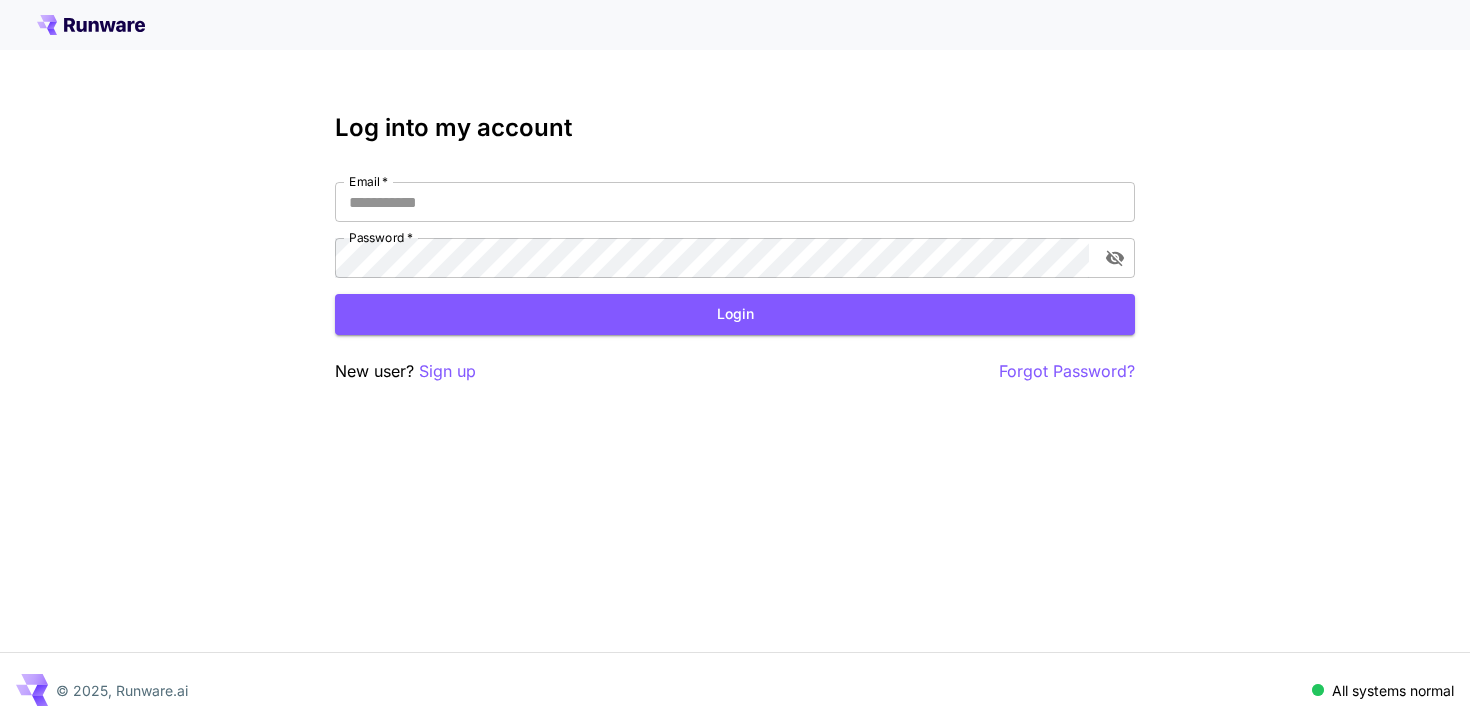 scroll, scrollTop: 0, scrollLeft: 0, axis: both 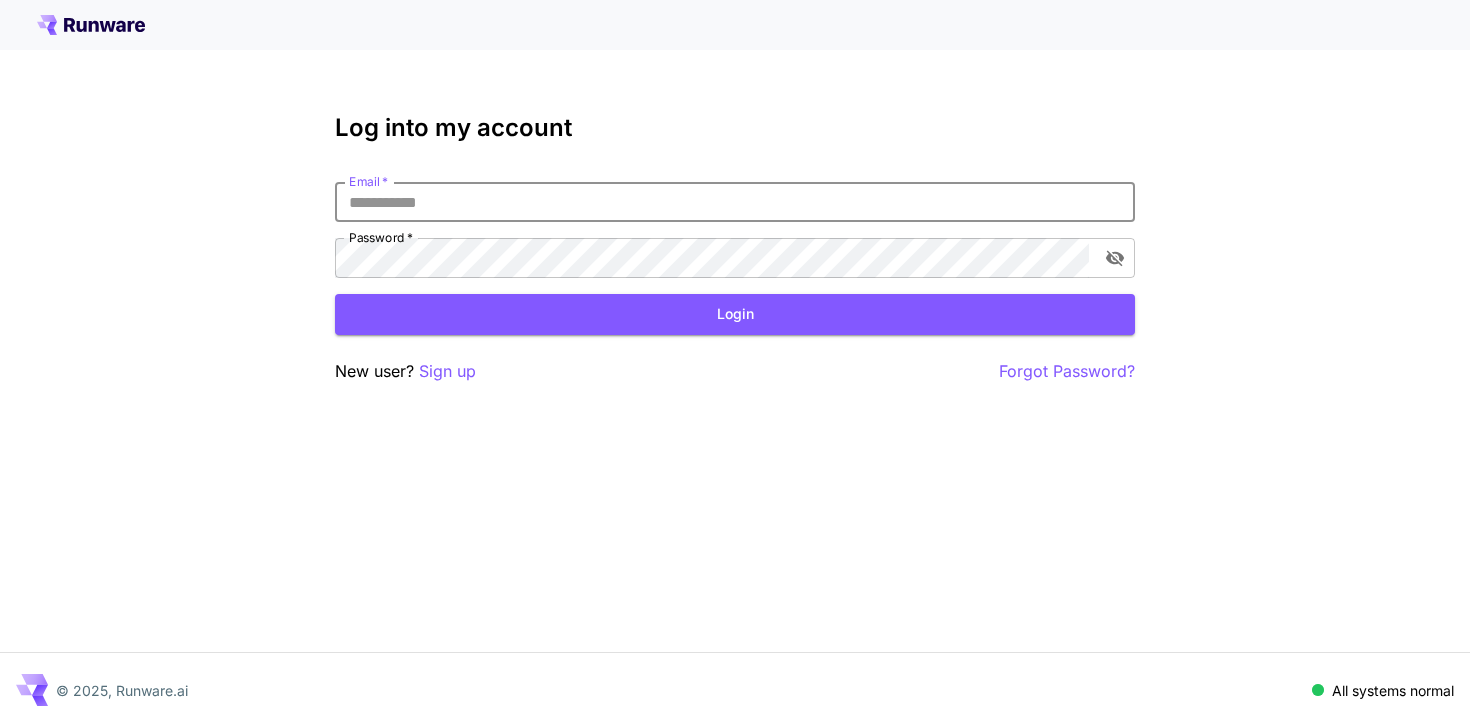 click on "Email   *" at bounding box center (735, 202) 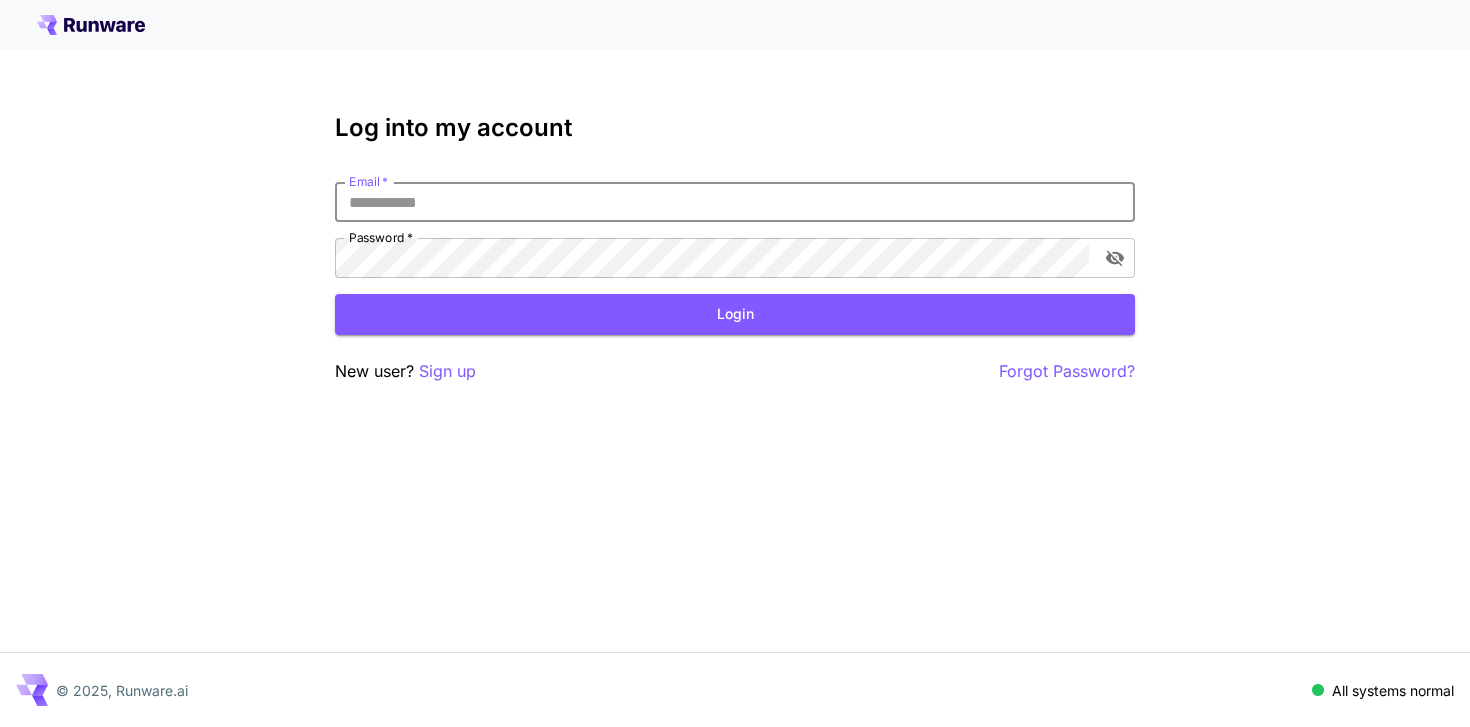 type on "**********" 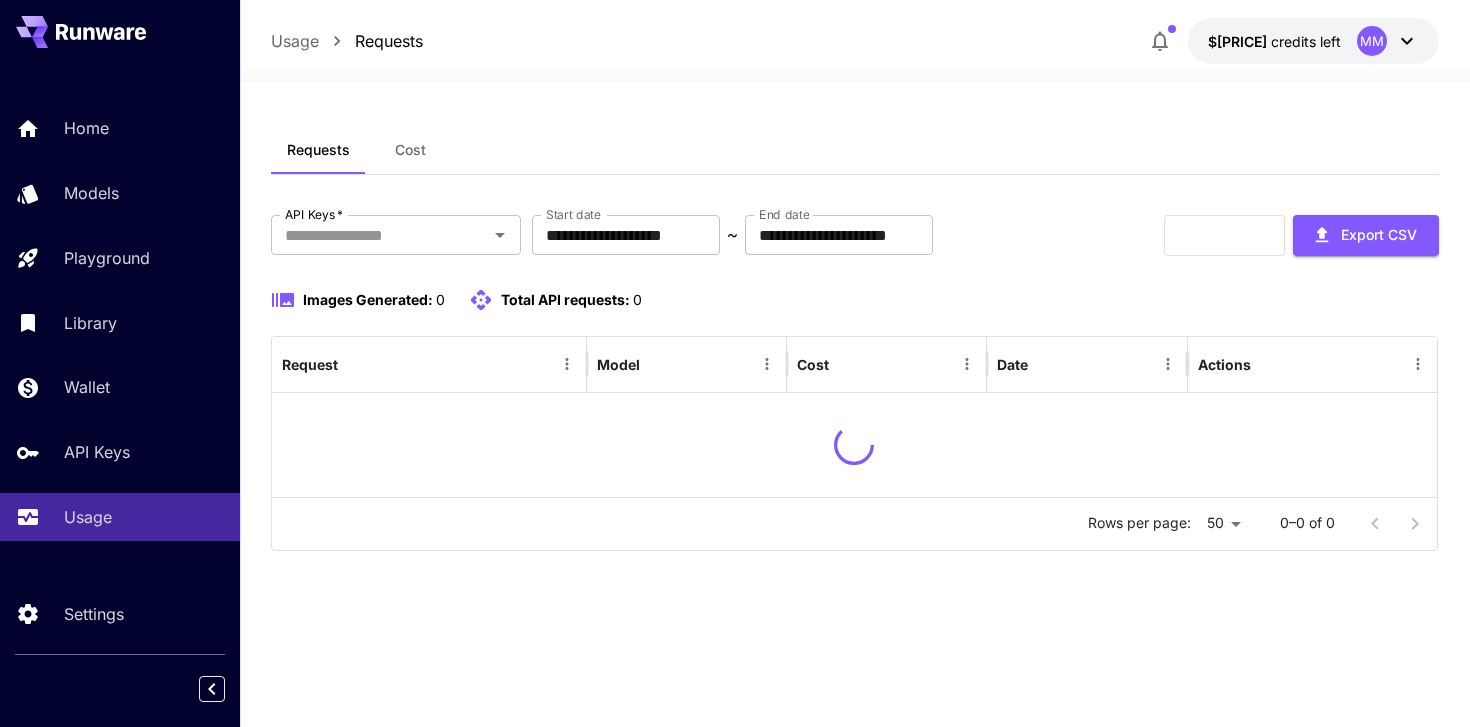 click on "Cost" at bounding box center [411, 150] 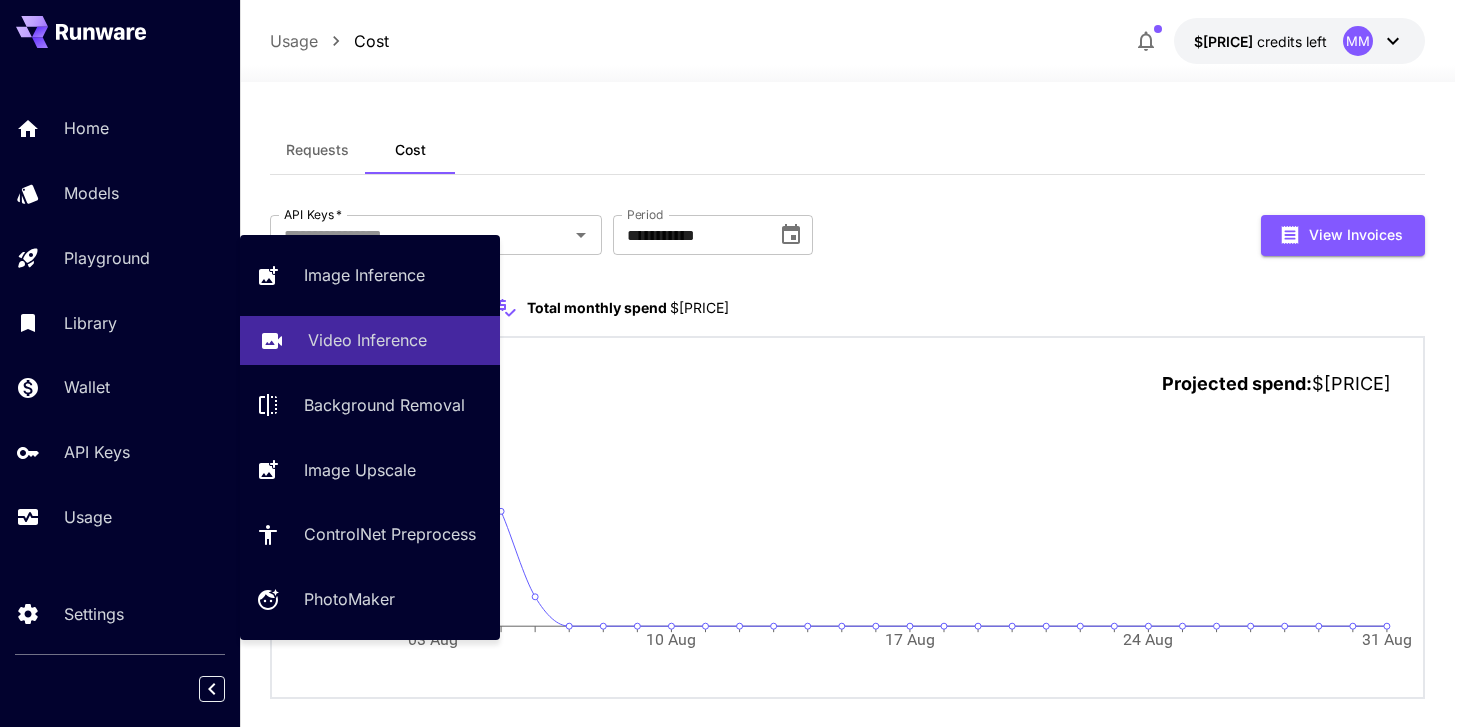 click on "Video Inference" at bounding box center [370, 340] 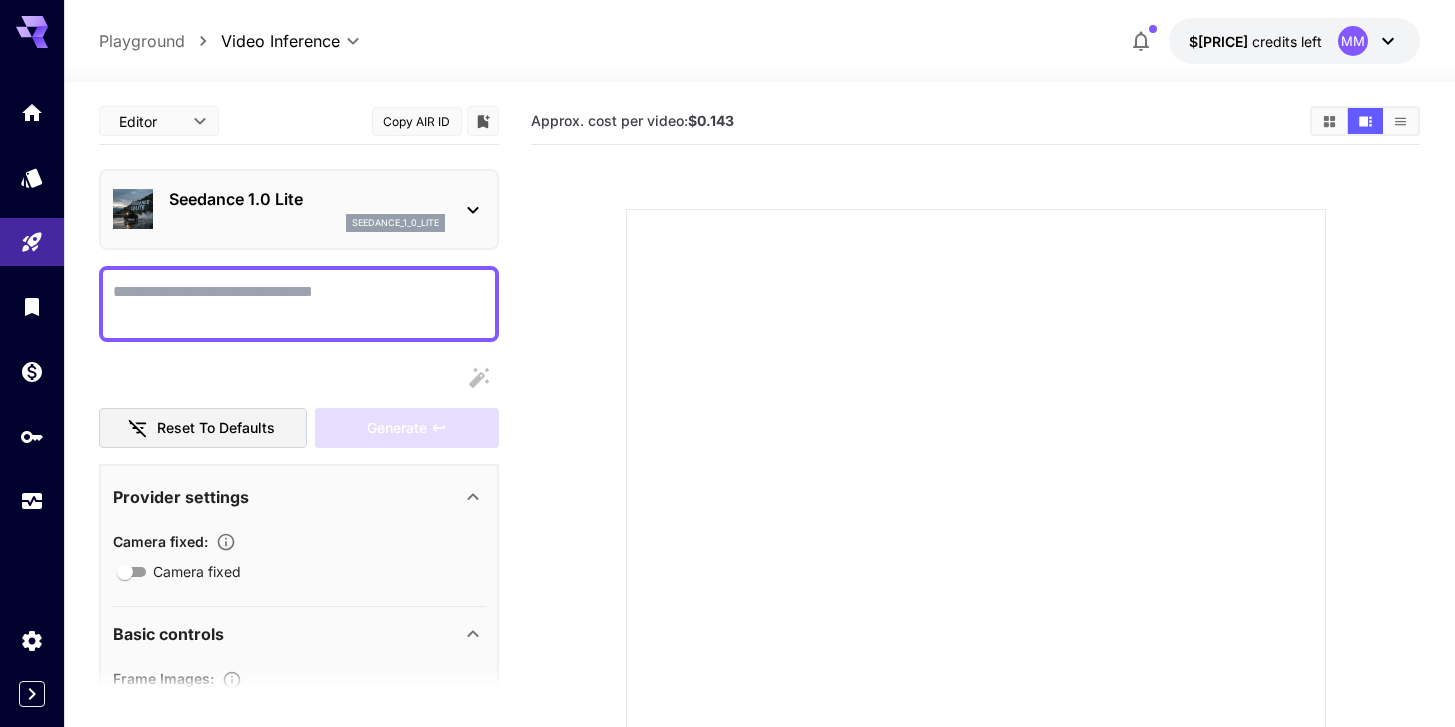 click on "seedance_1_0_lite" at bounding box center (307, 223) 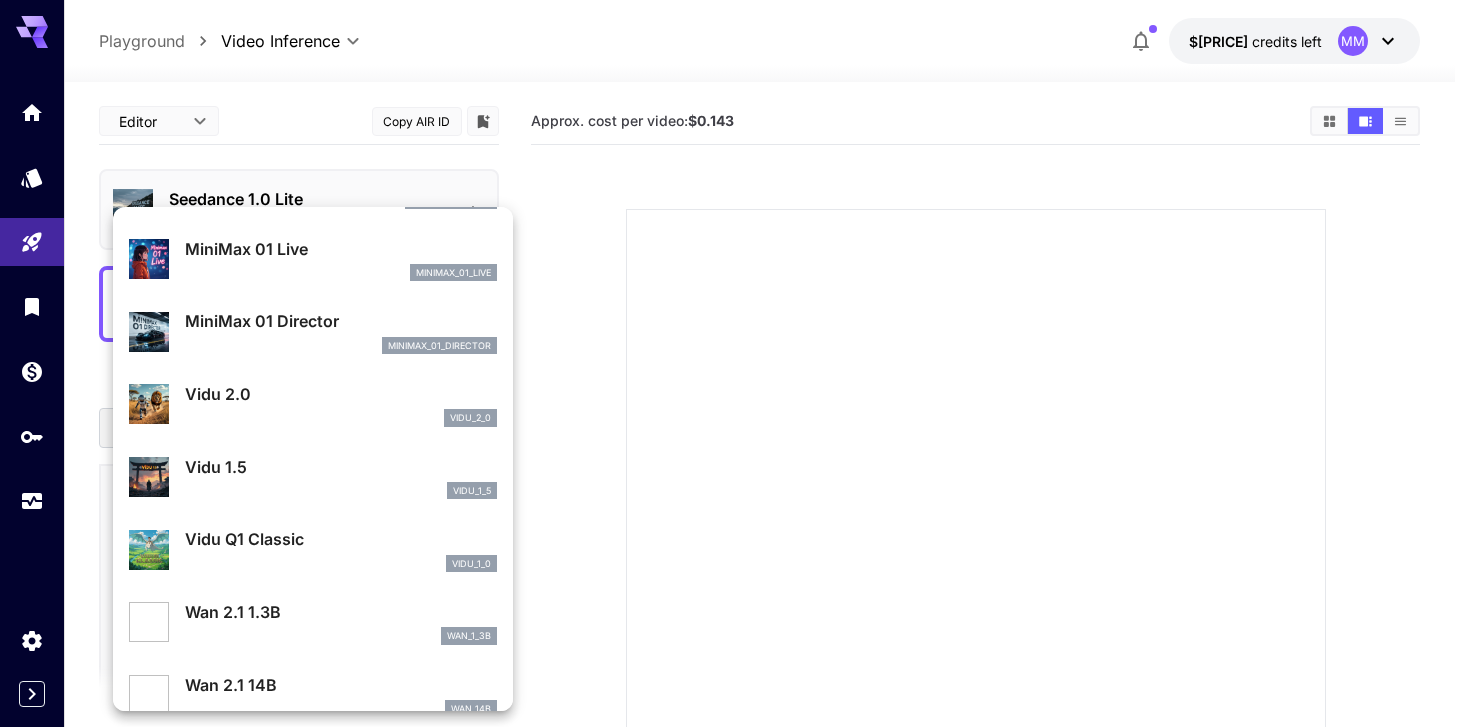 scroll, scrollTop: 1545, scrollLeft: 0, axis: vertical 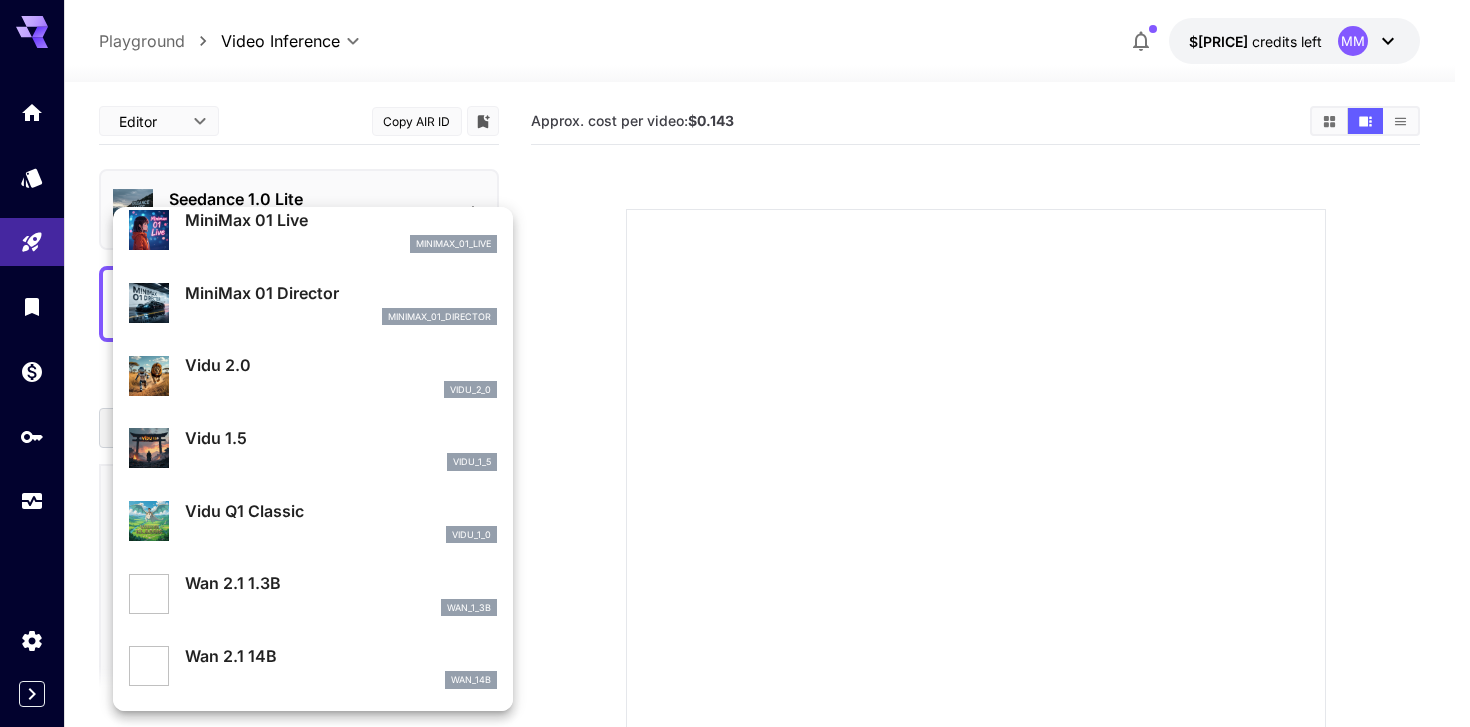 click on "wan_14b" at bounding box center [341, 680] 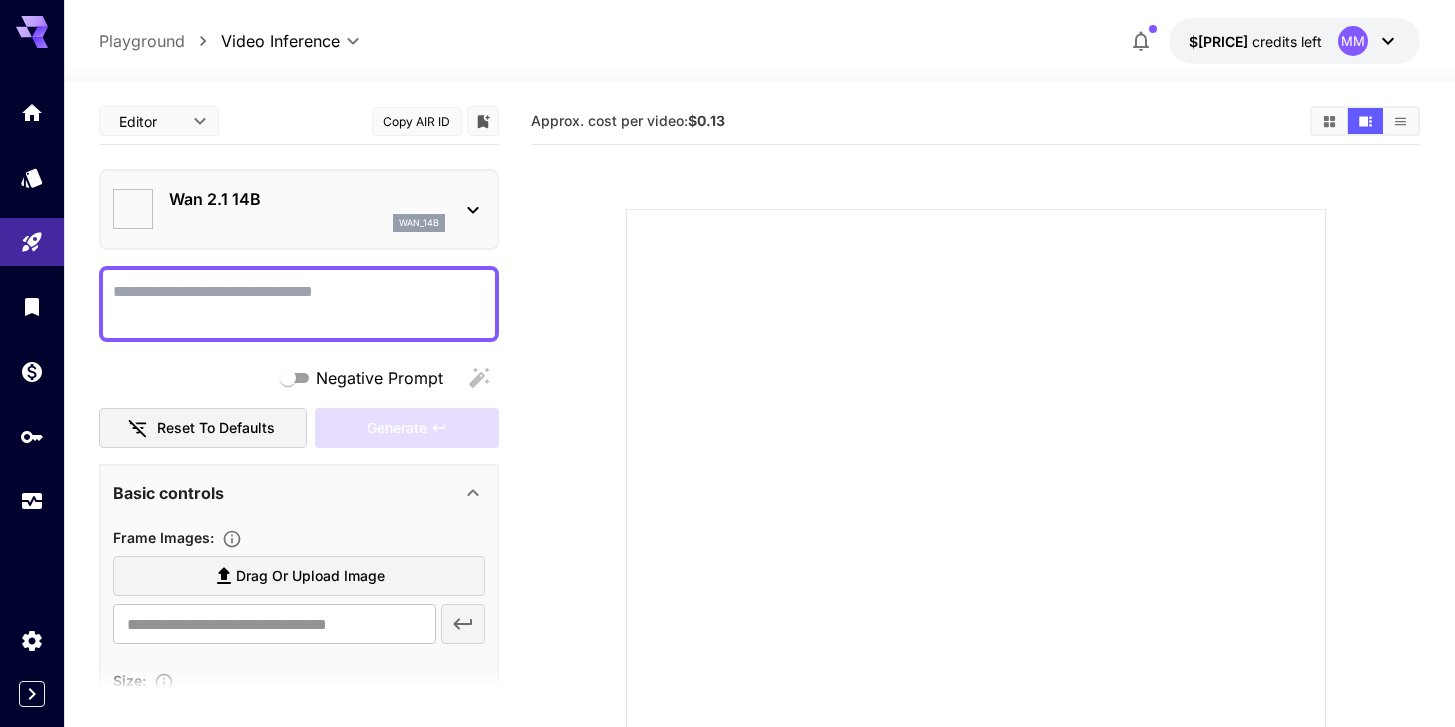 click on "wan_14b" at bounding box center [307, 223] 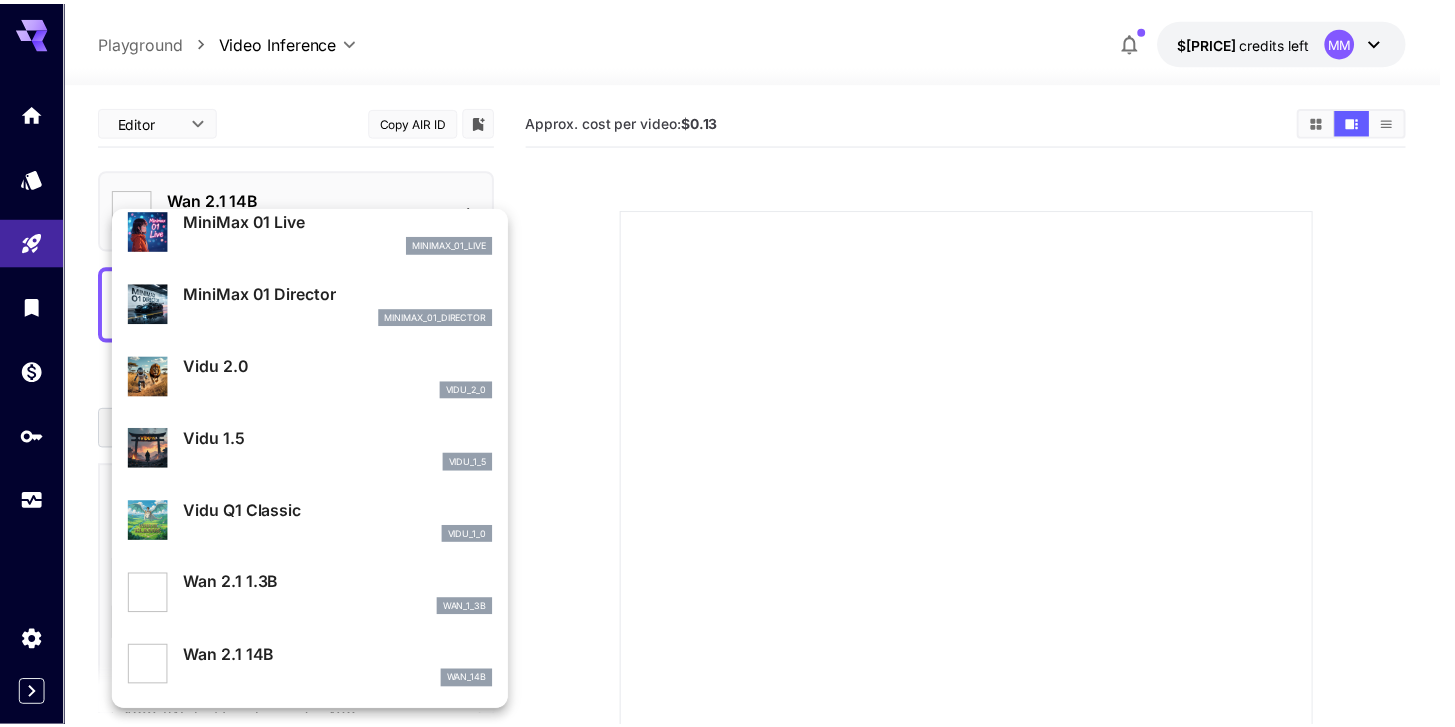 scroll, scrollTop: 1545, scrollLeft: 0, axis: vertical 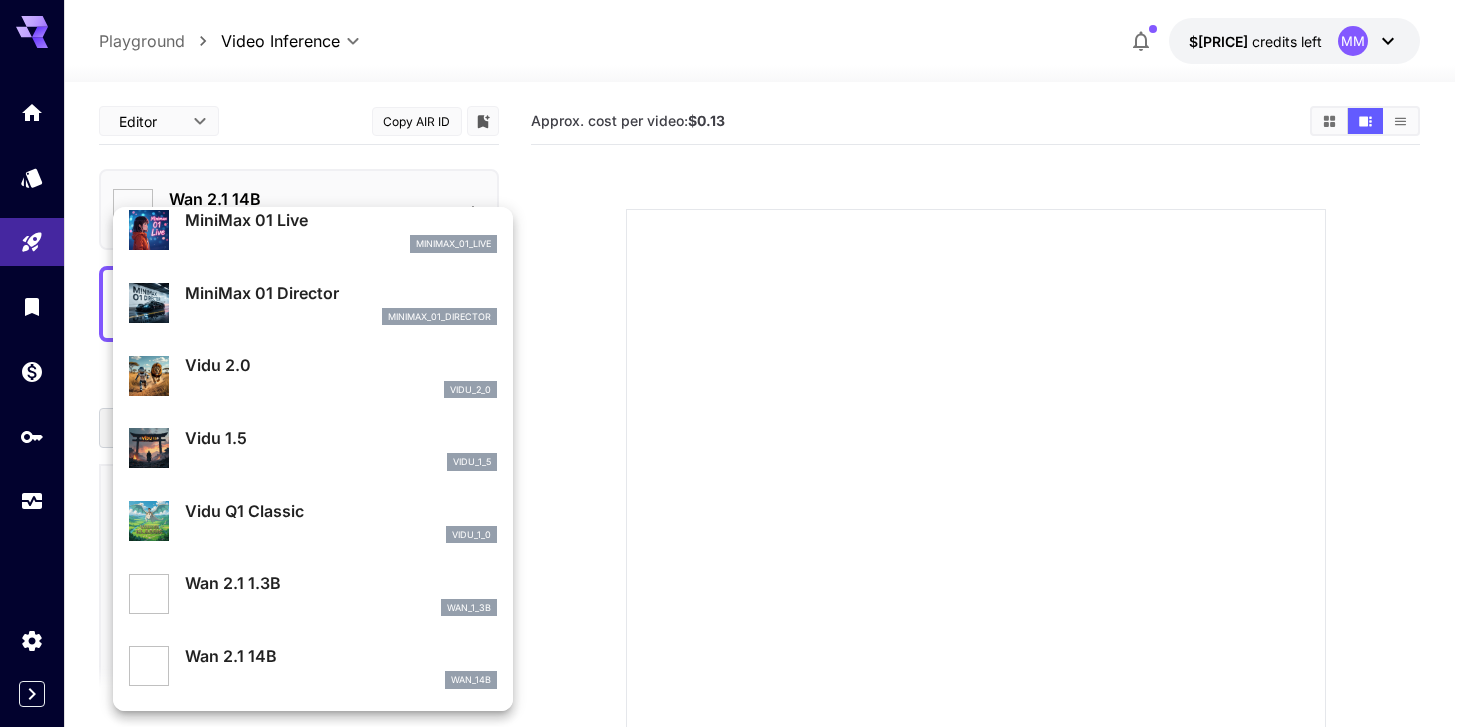 click on "wan_1_3b" at bounding box center [341, 608] 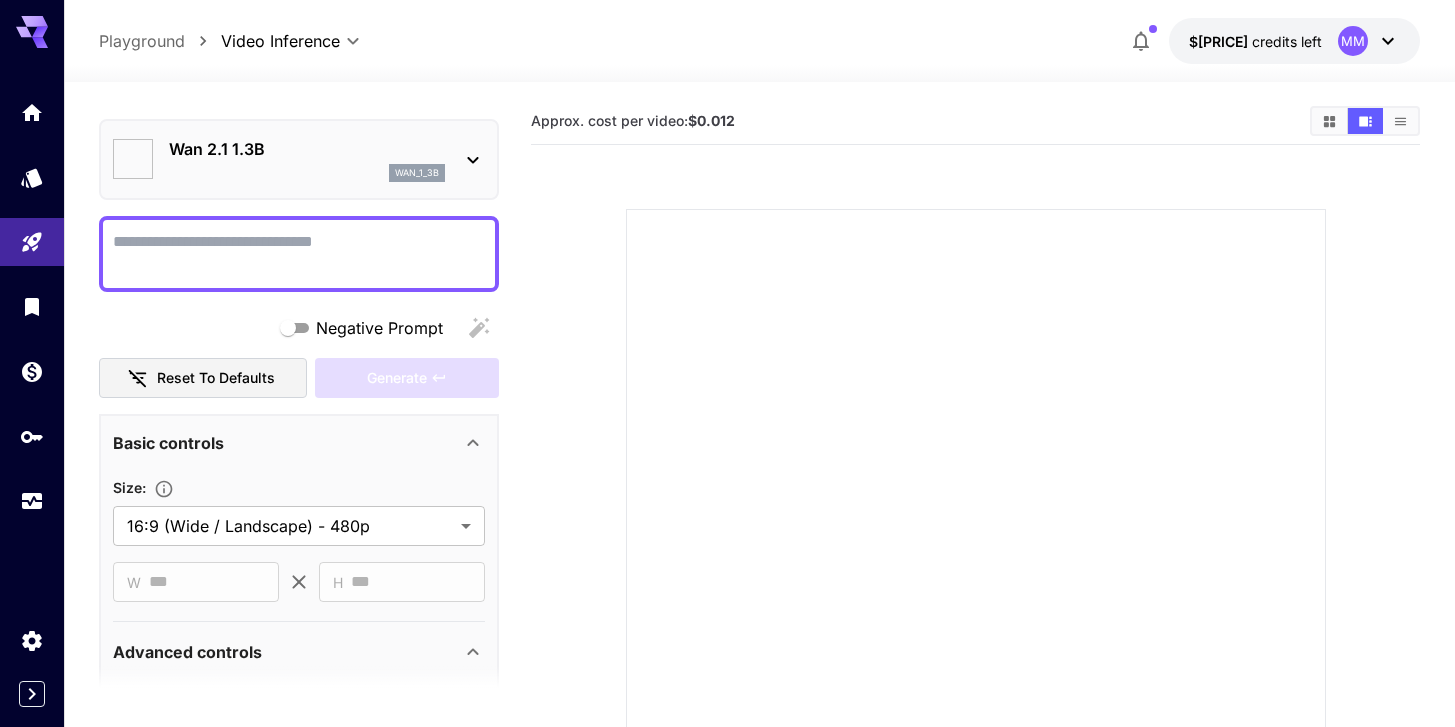 scroll, scrollTop: 155, scrollLeft: 0, axis: vertical 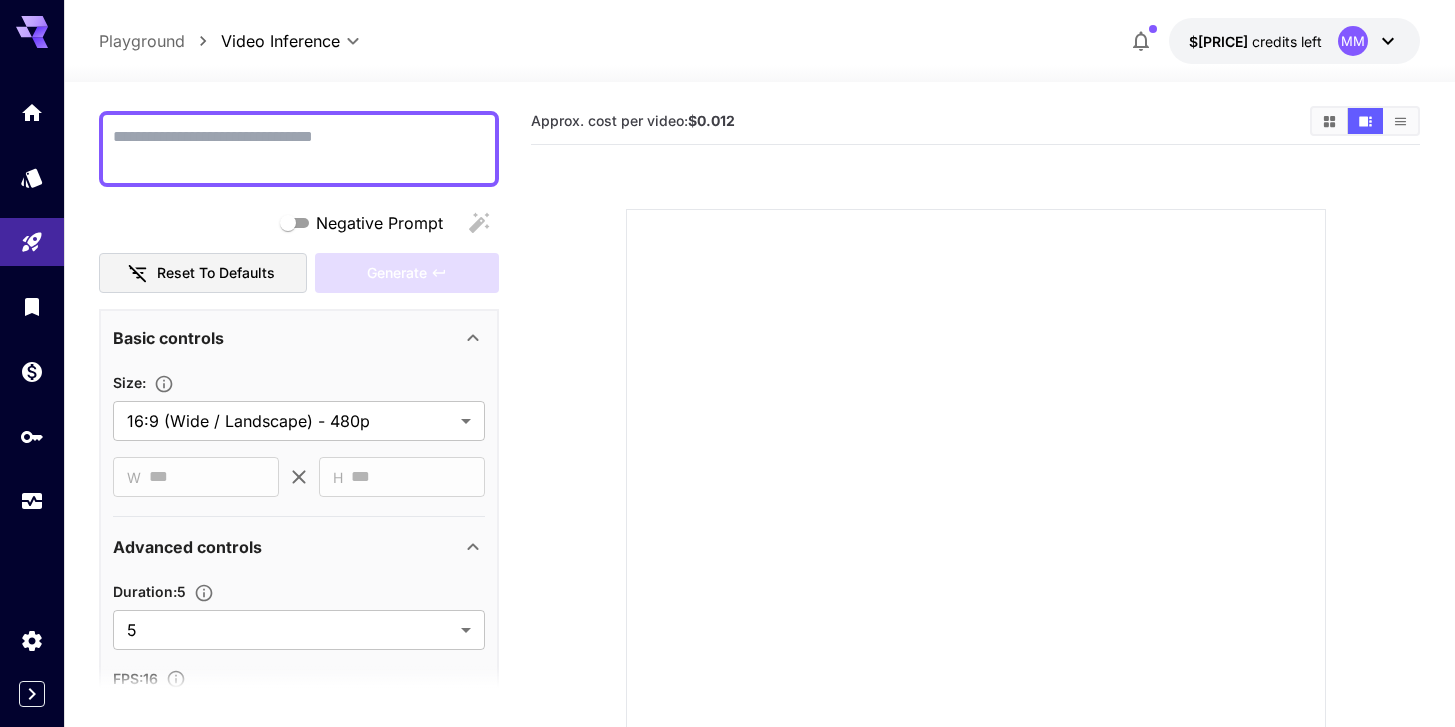 click on "**********" at bounding box center [299, 433] 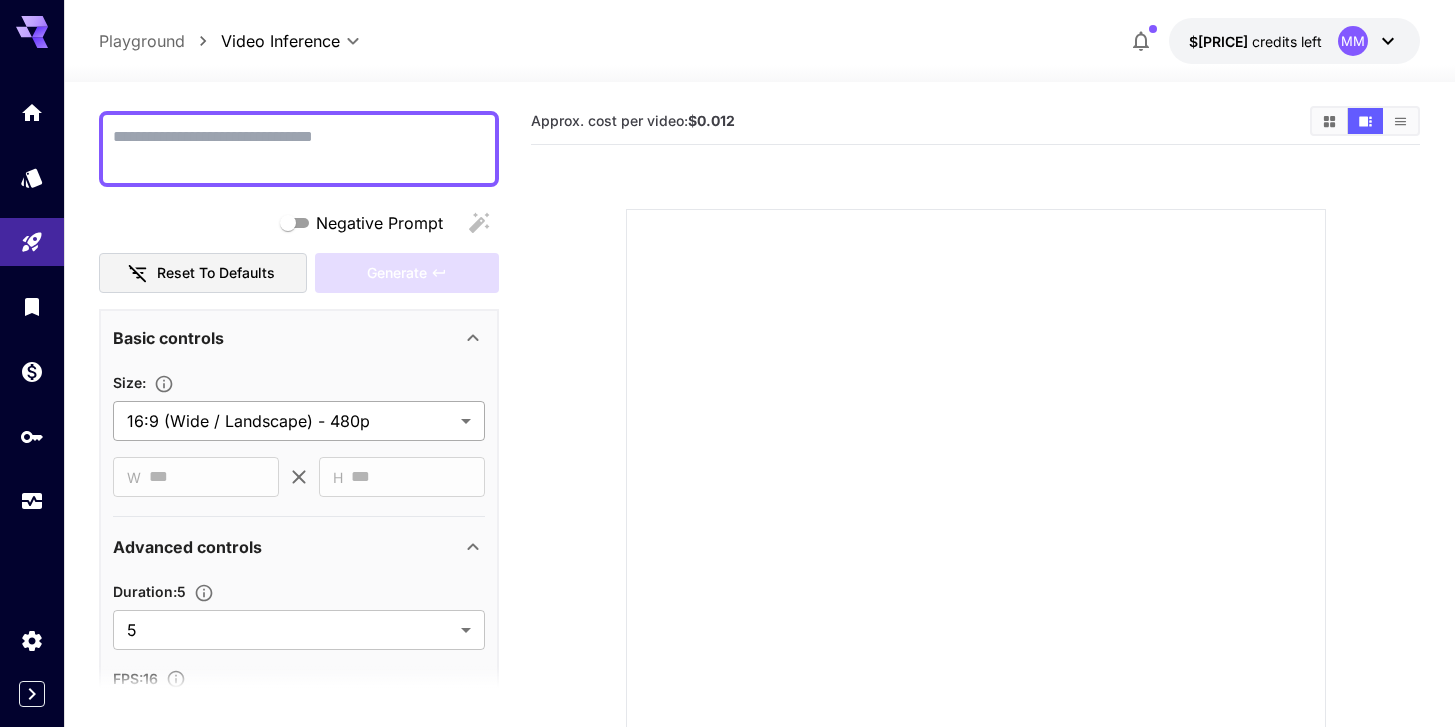 click on "**********" at bounding box center [727, 484] 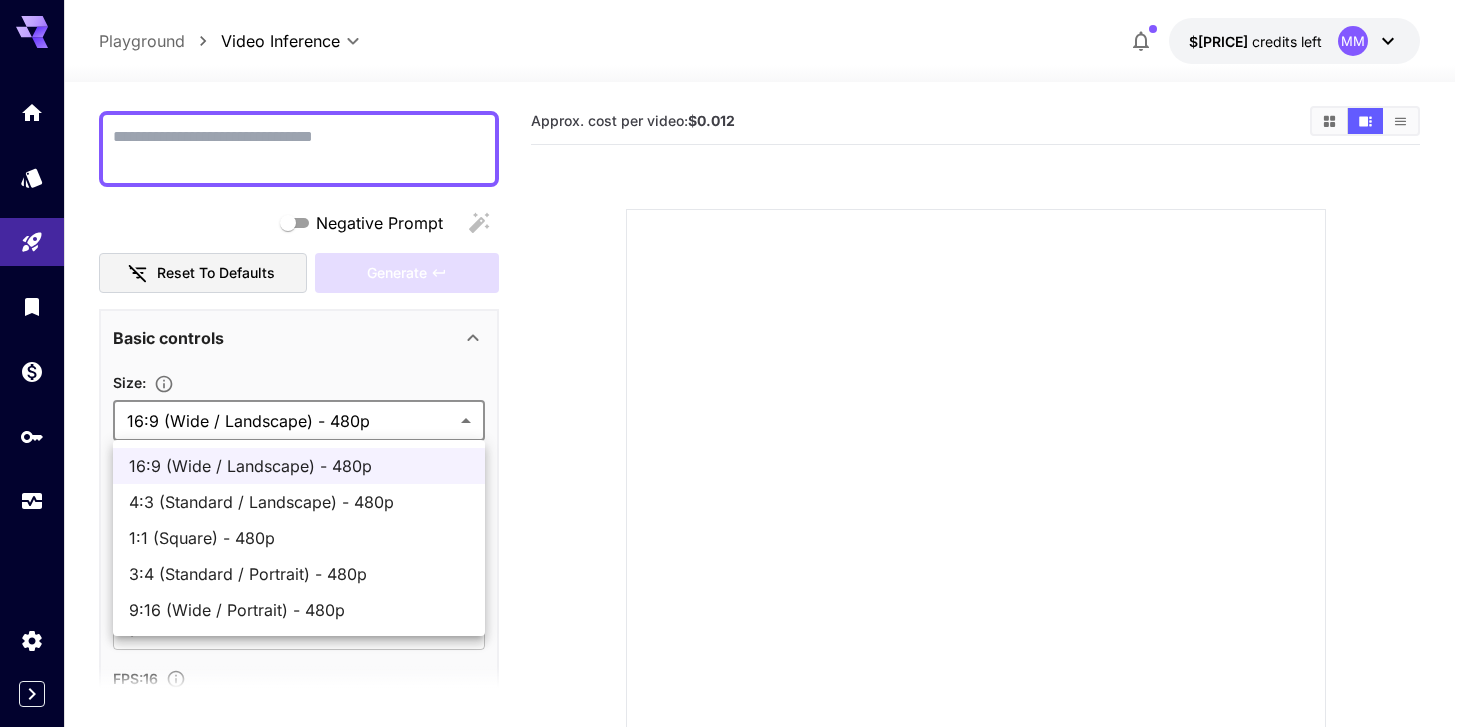 click at bounding box center [735, 363] 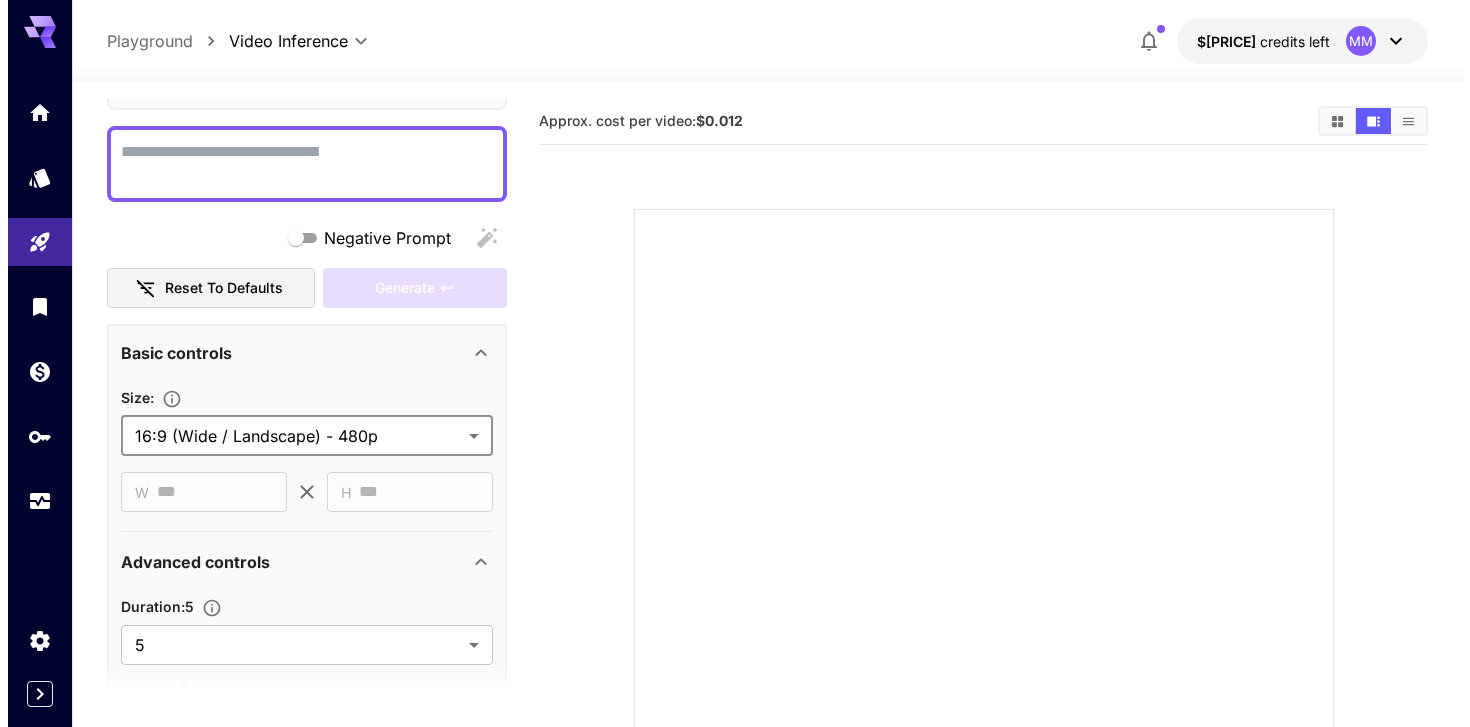 scroll, scrollTop: 51, scrollLeft: 0, axis: vertical 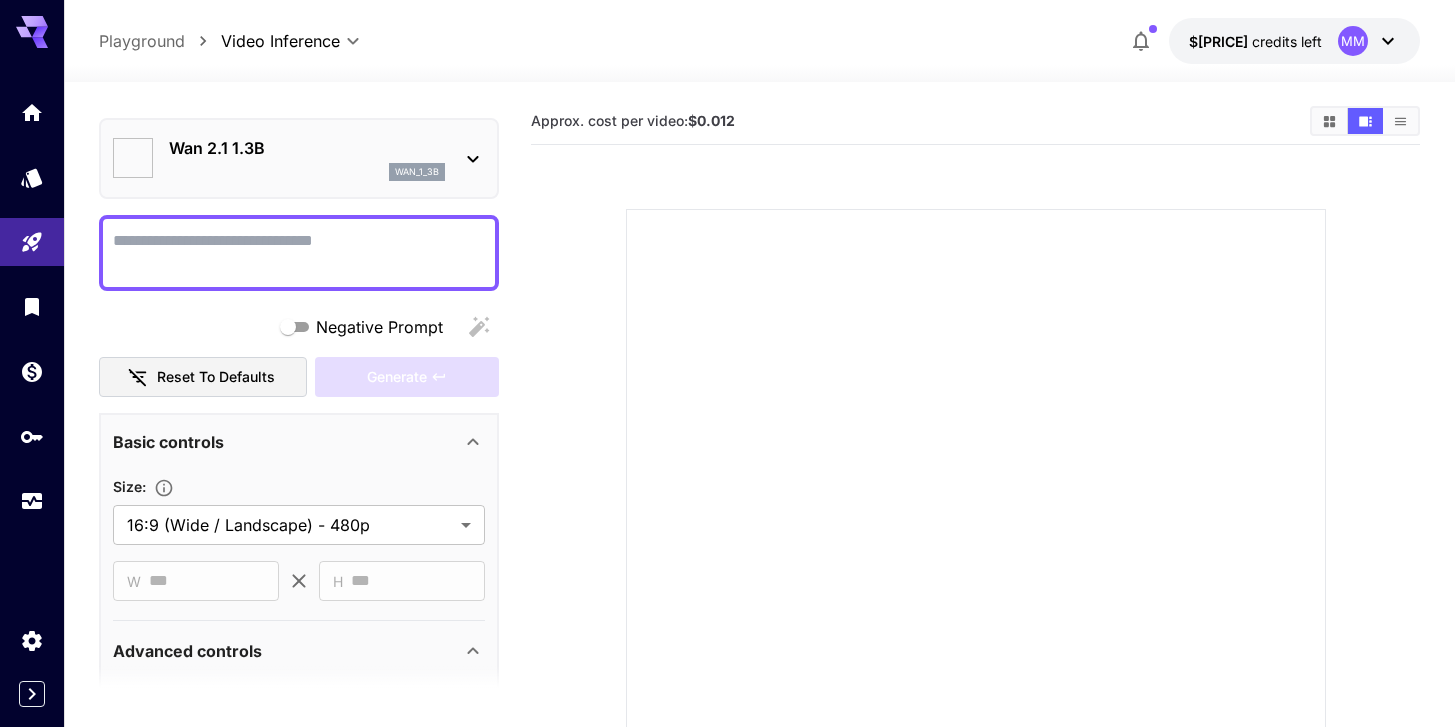 click on "Wan 2.1 1.3B" at bounding box center [307, 148] 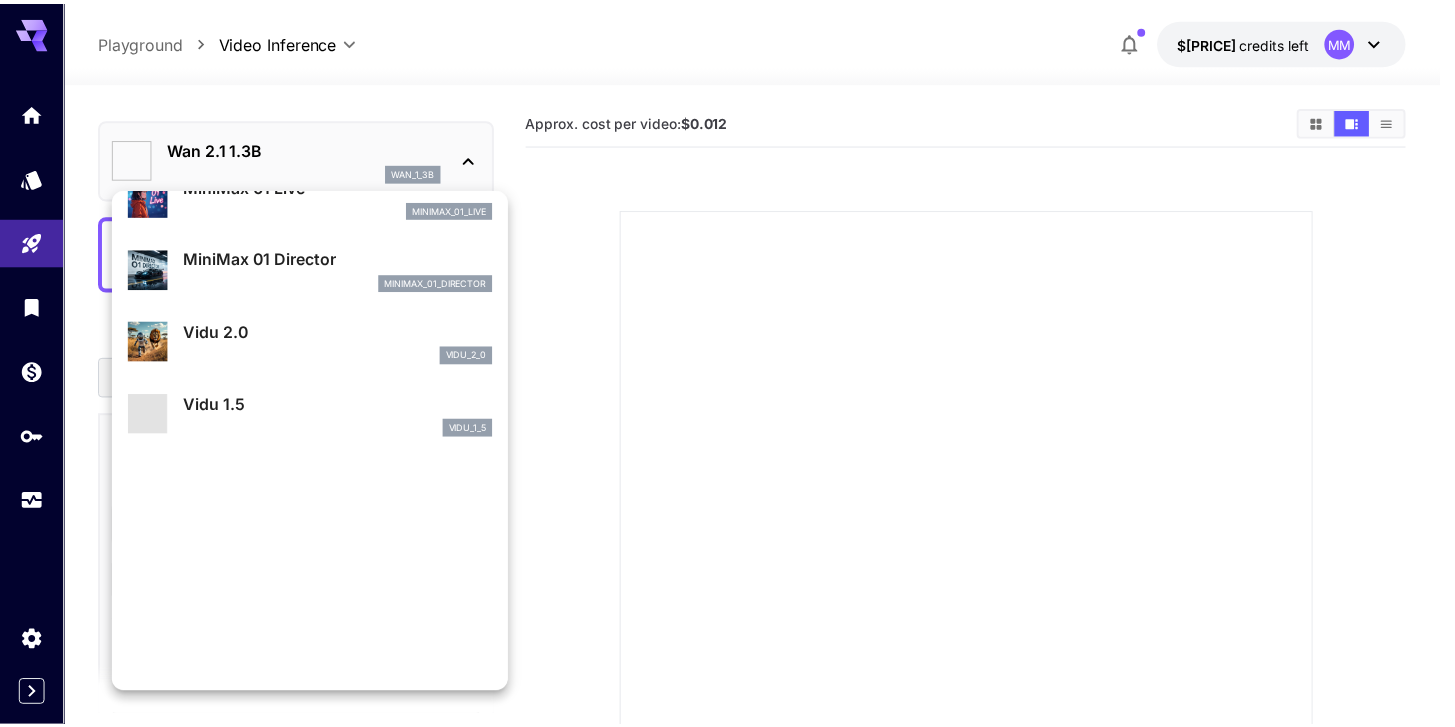 scroll, scrollTop: 1545, scrollLeft: 0, axis: vertical 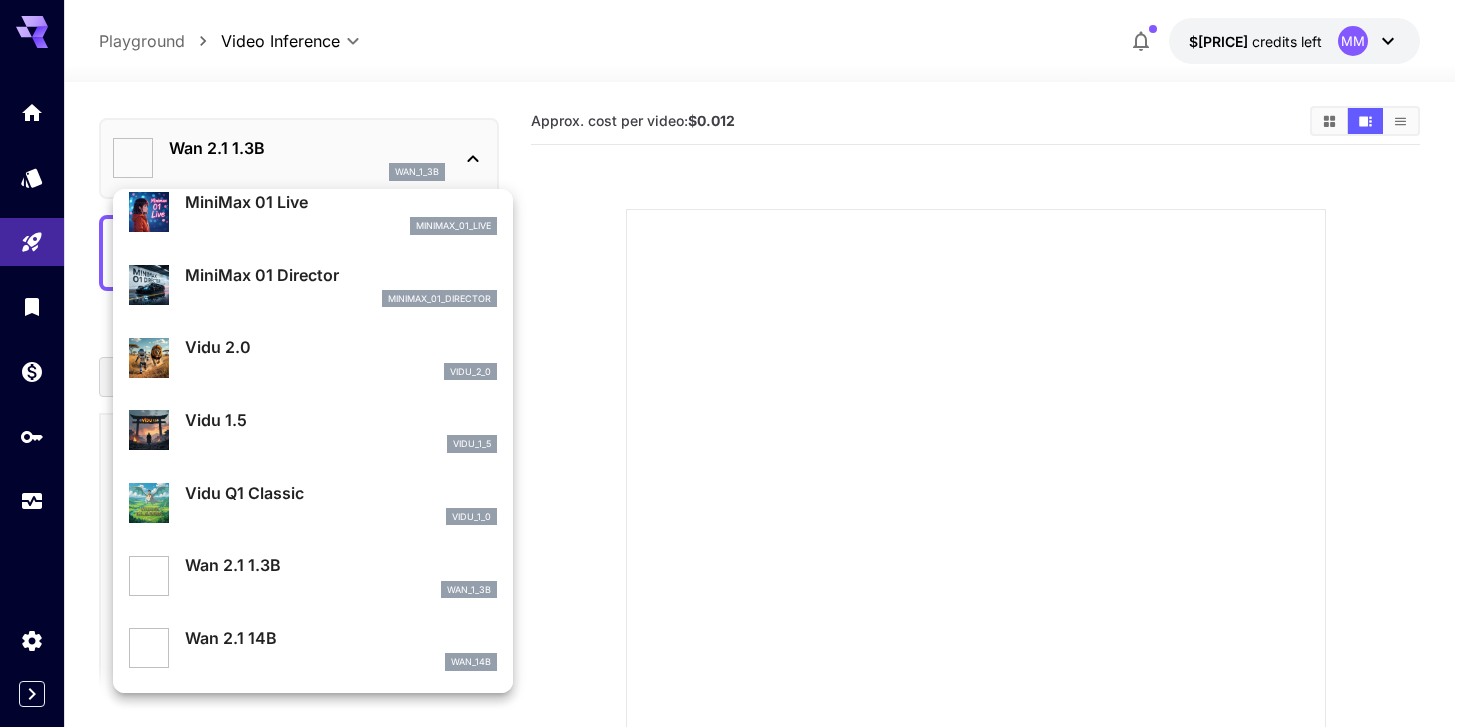 click on "Wan 2.1 14B" at bounding box center [341, 638] 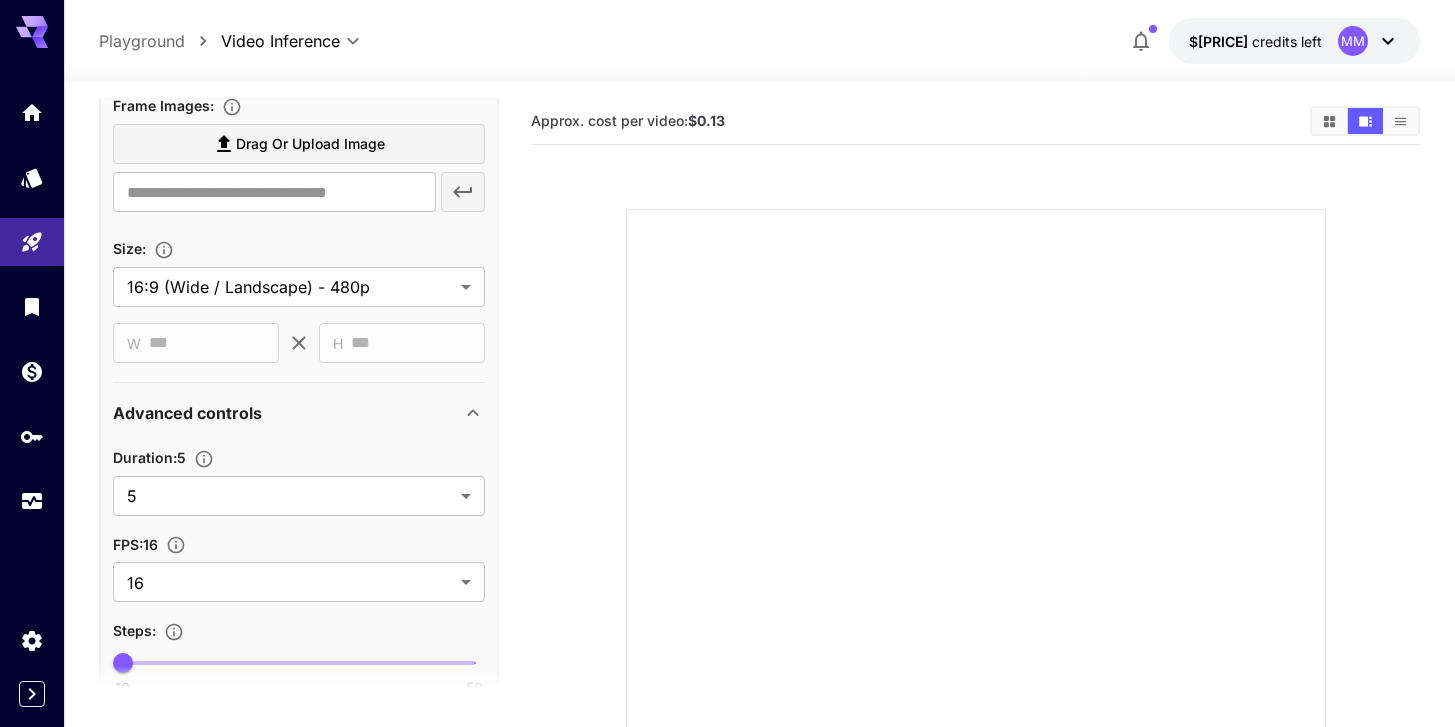 scroll, scrollTop: 433, scrollLeft: 0, axis: vertical 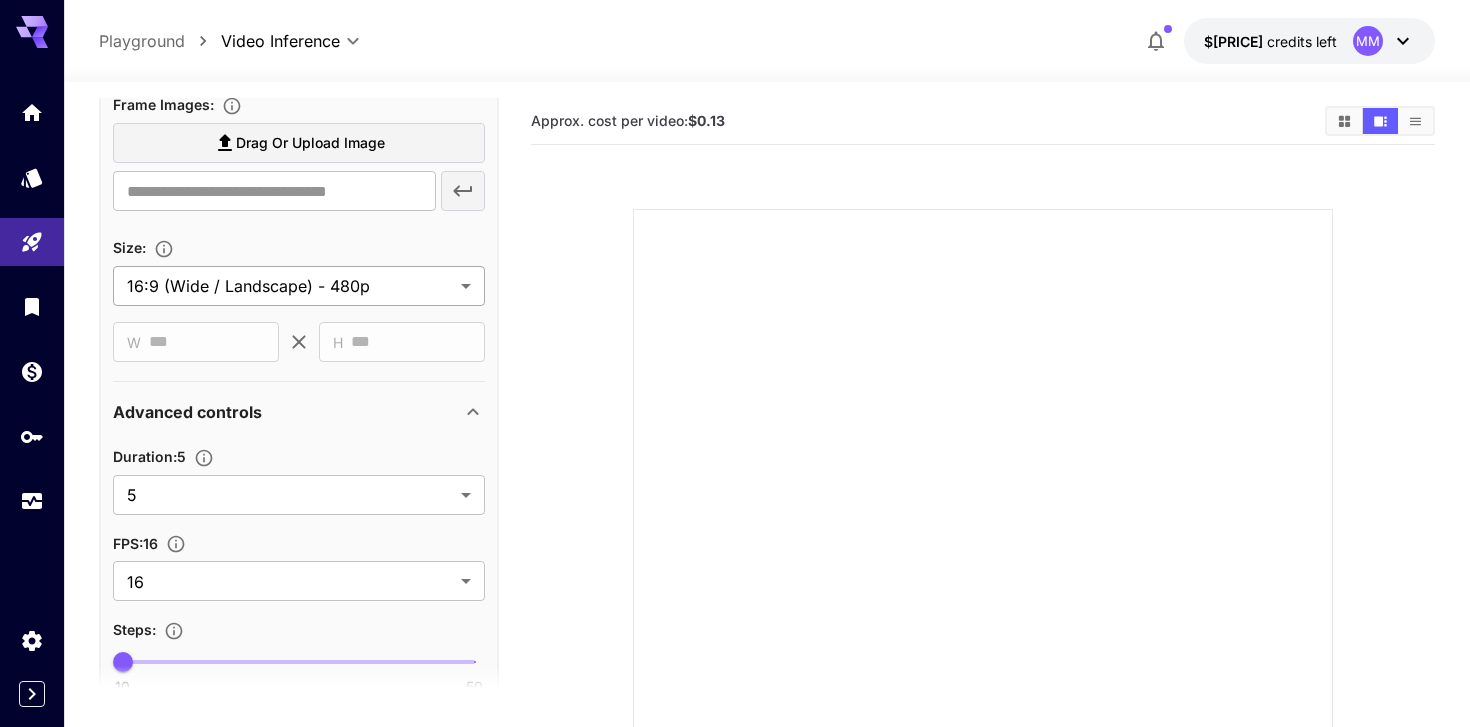 click on "**********" at bounding box center (735, 484) 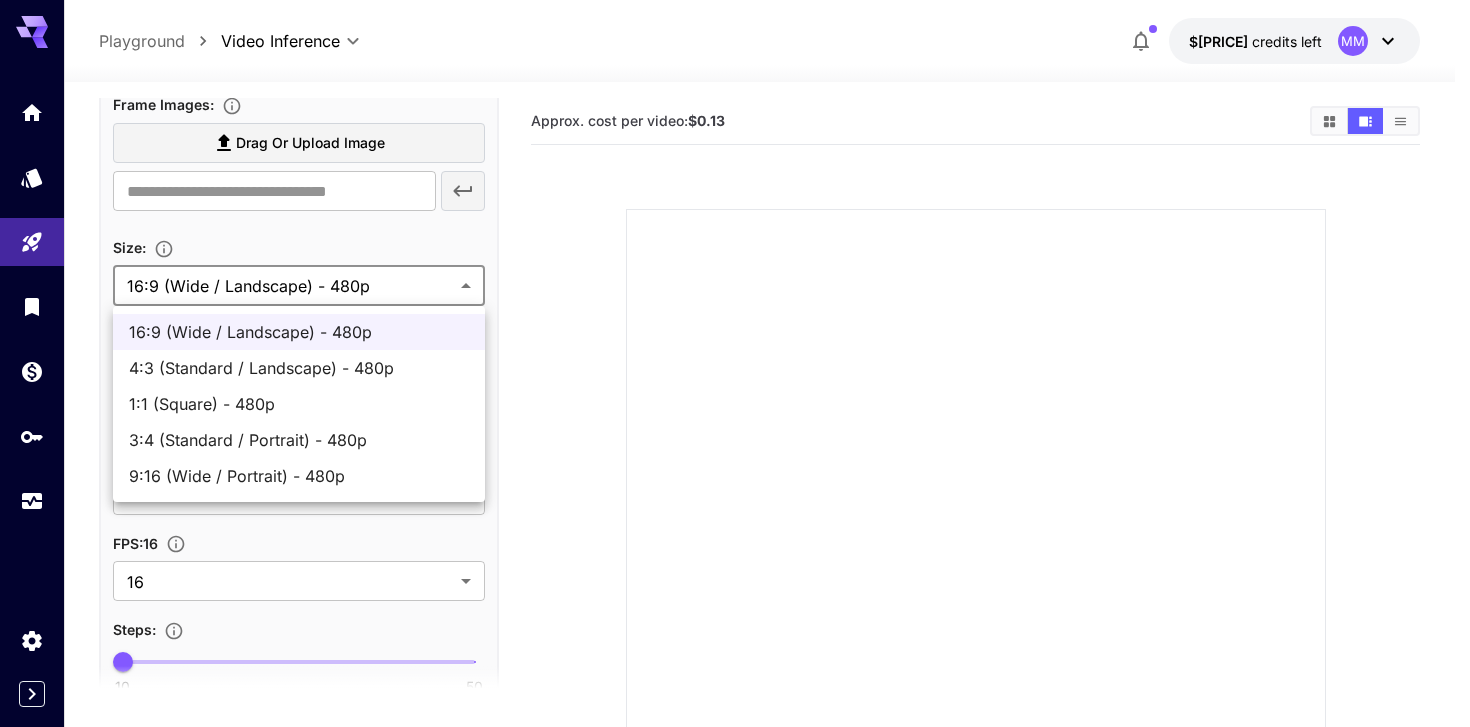 click at bounding box center [735, 363] 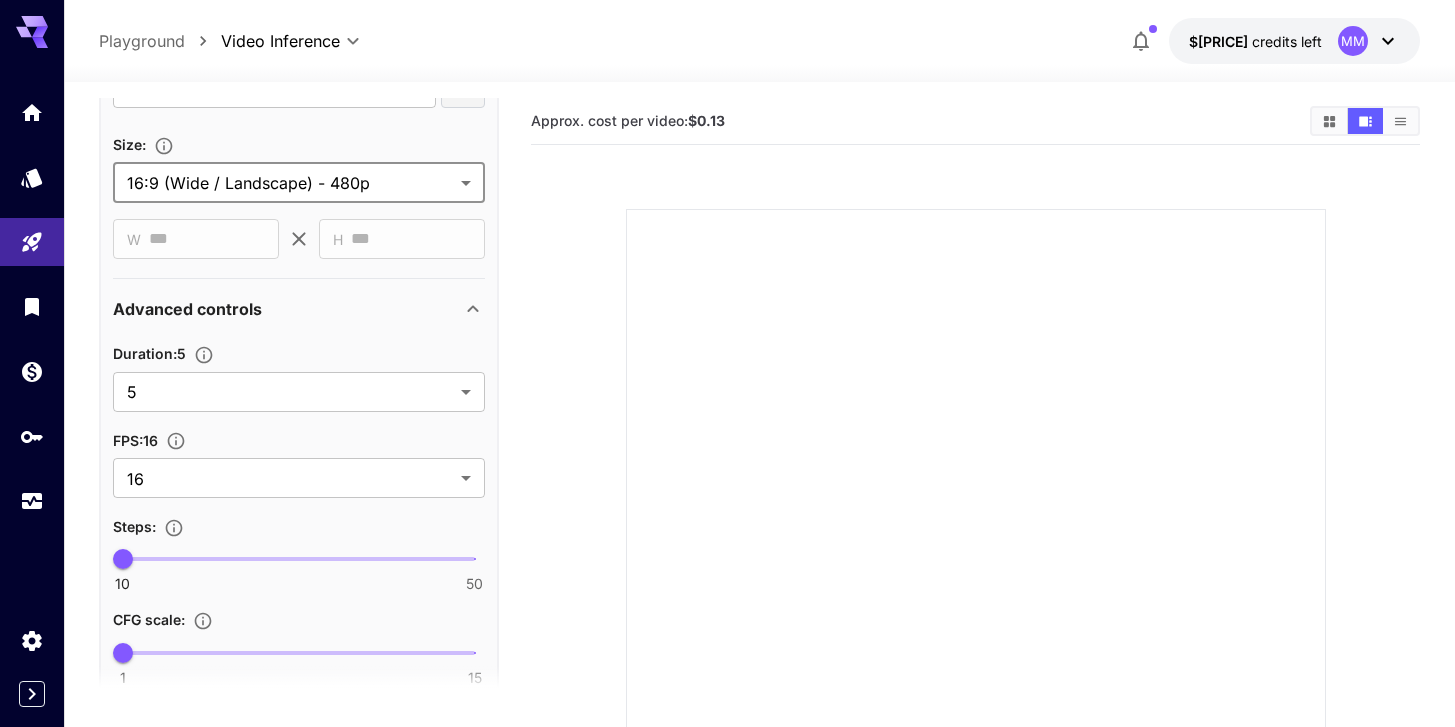 scroll, scrollTop: 725, scrollLeft: 0, axis: vertical 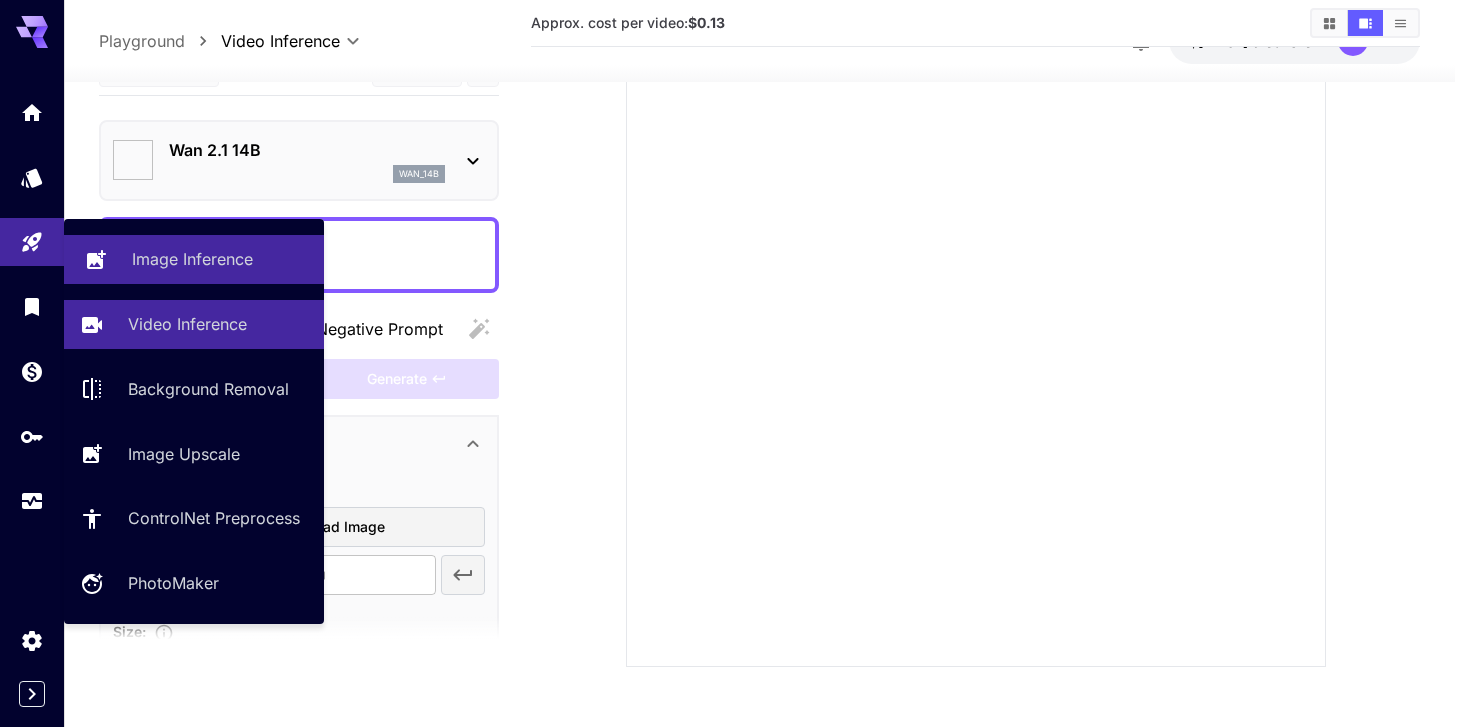 click on "Image Inference" at bounding box center [192, 259] 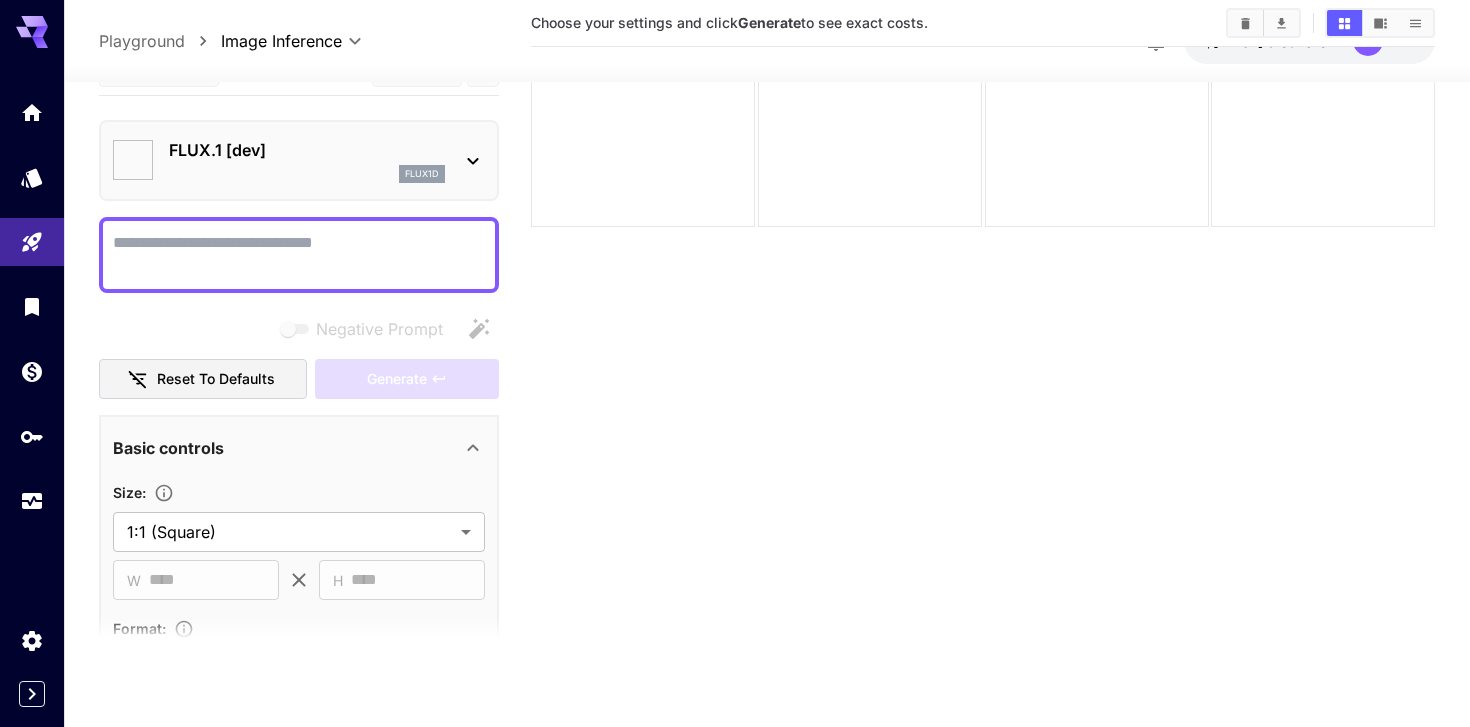 type on "**********" 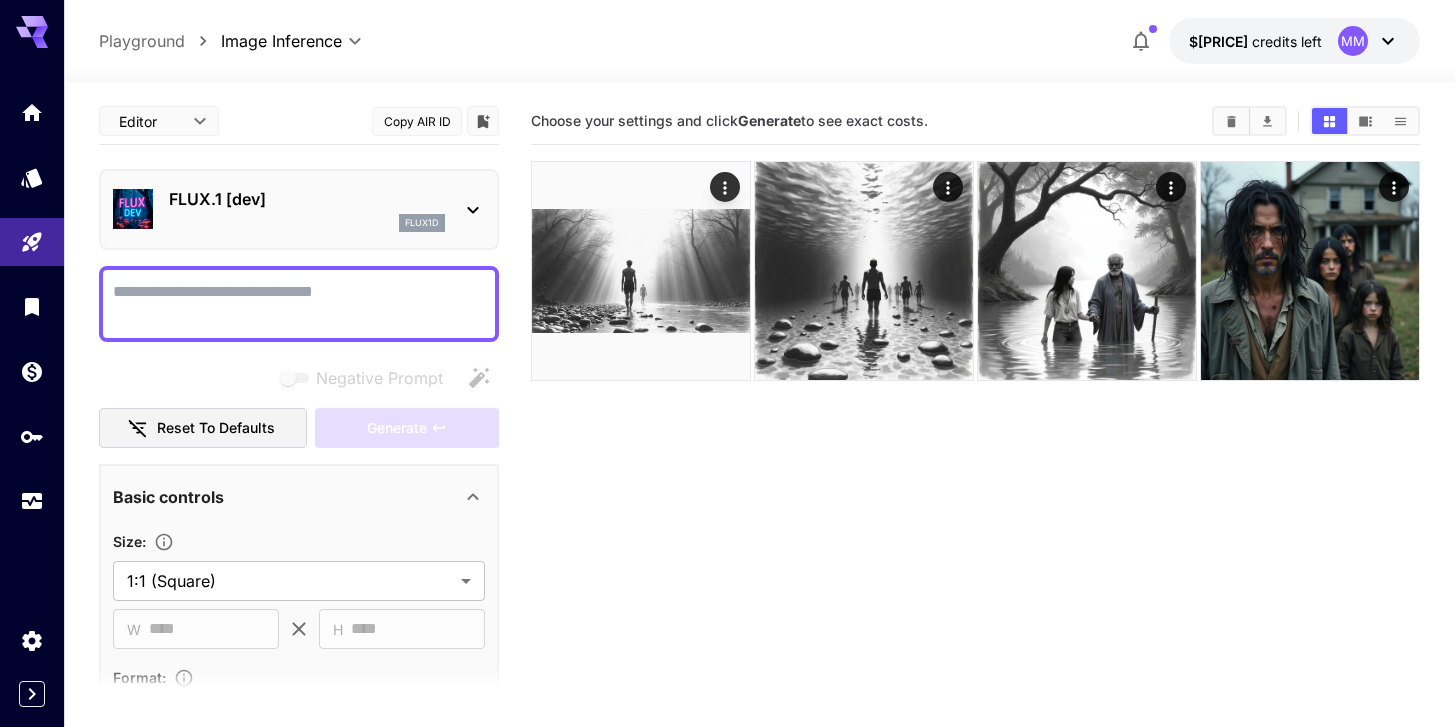 click on "flux1d" at bounding box center [307, 223] 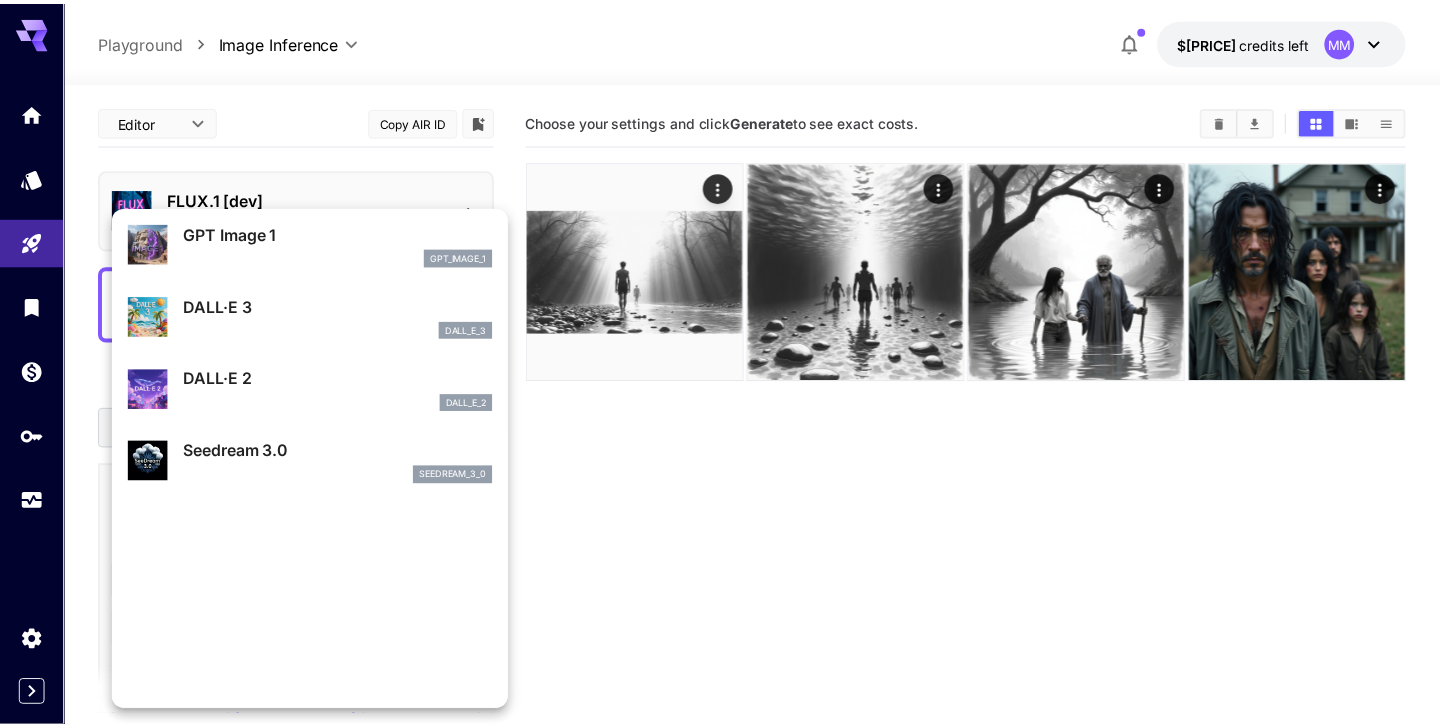 scroll, scrollTop: 0, scrollLeft: 0, axis: both 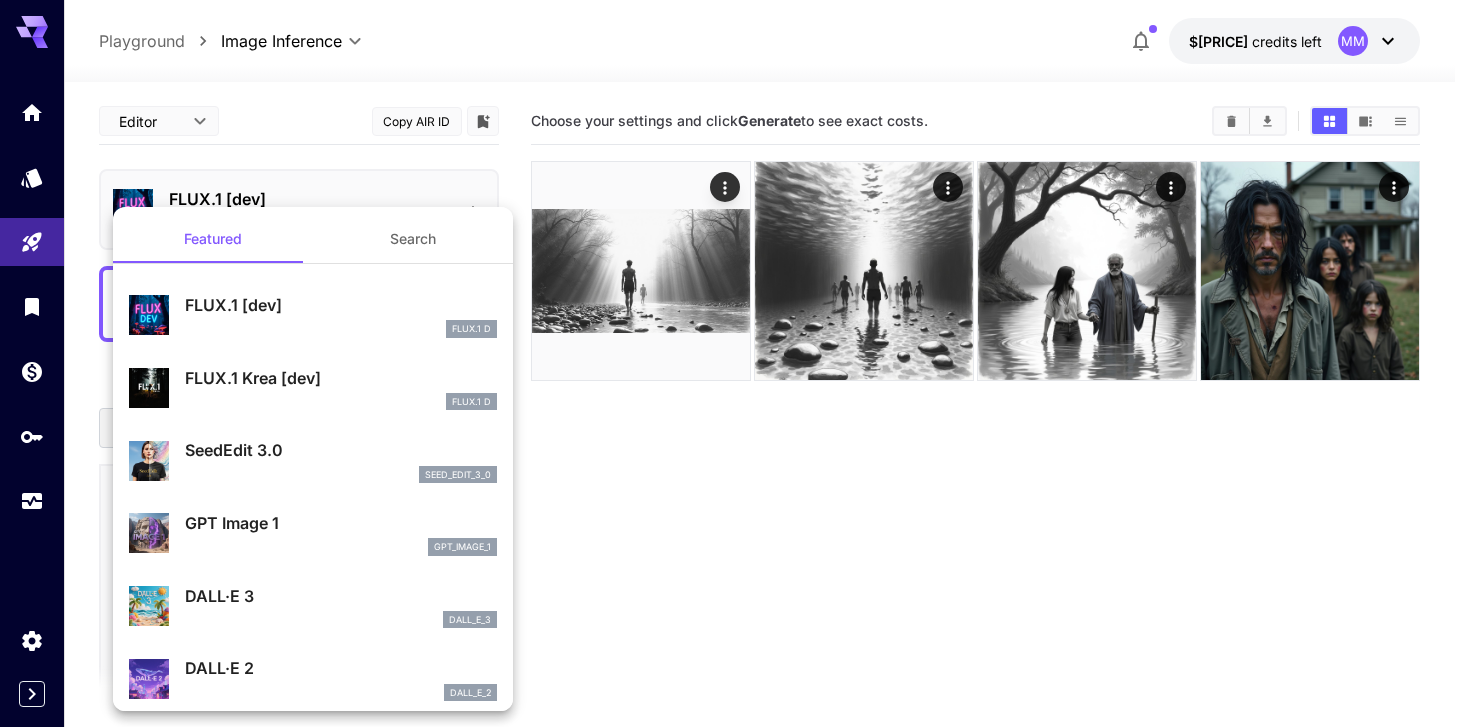 click on "Search" at bounding box center [413, 239] 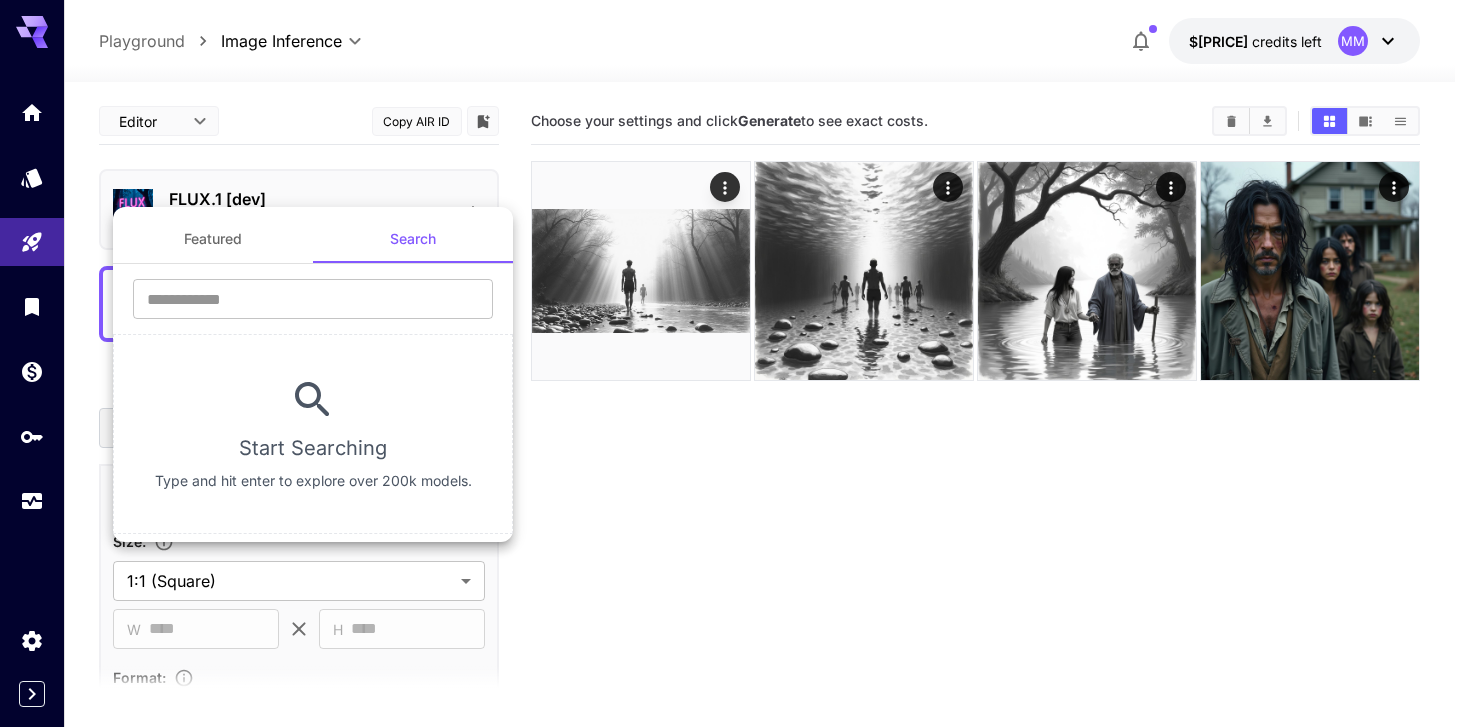 click on "Featured" at bounding box center (213, 239) 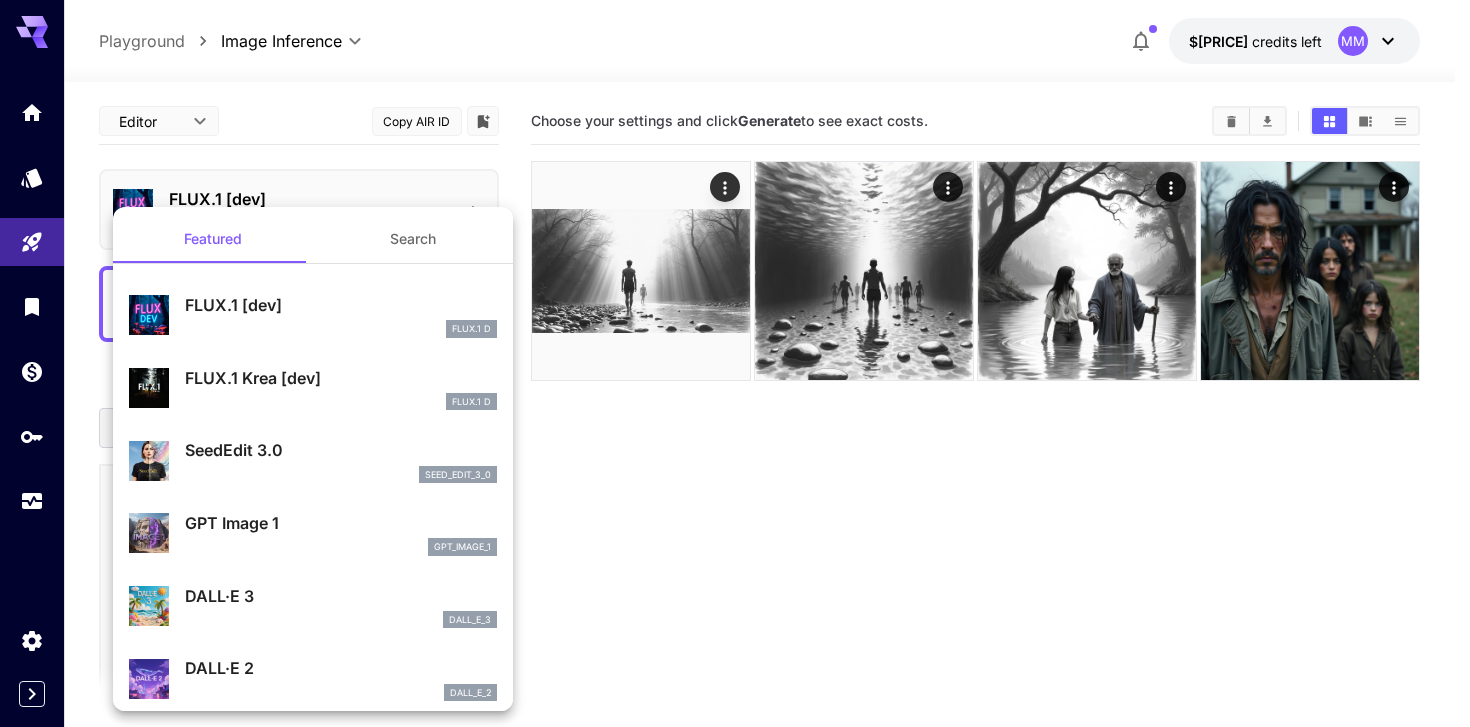 click on "FLUX.1 D" at bounding box center (341, 402) 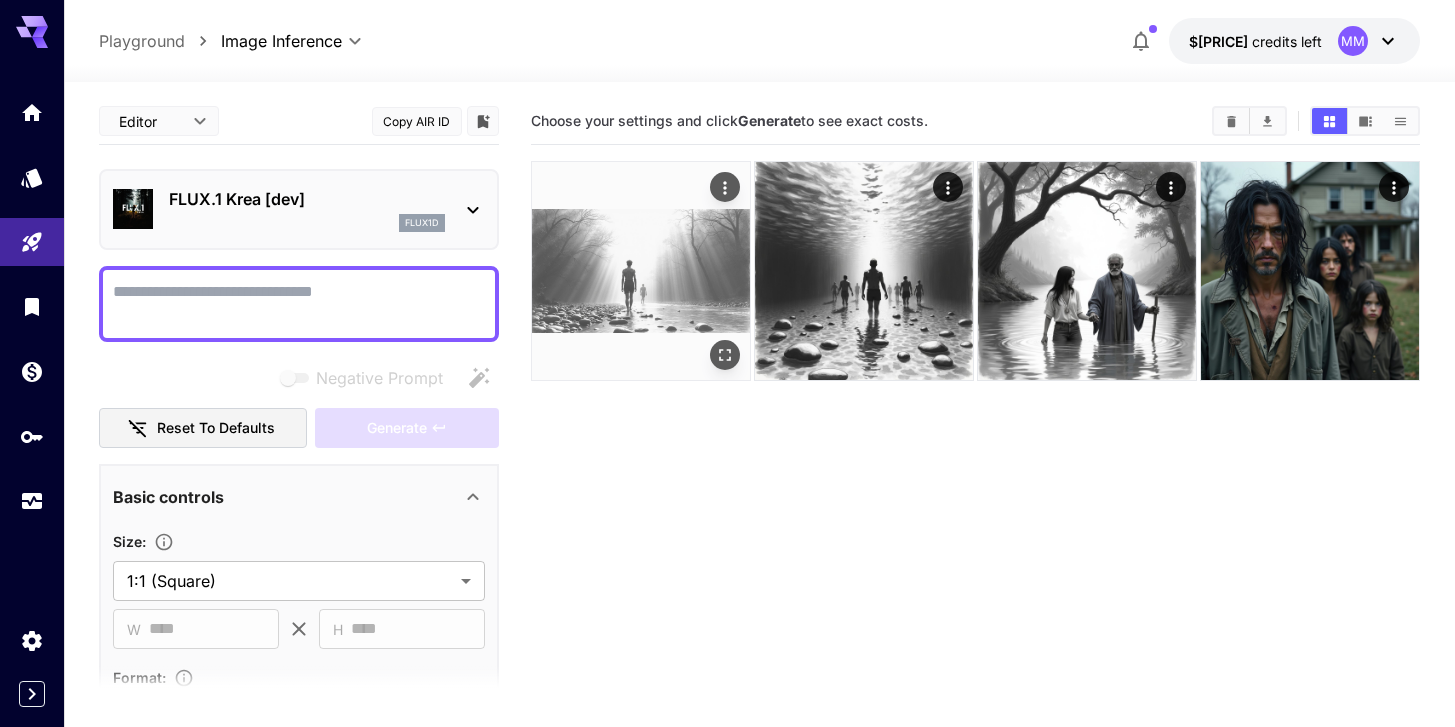 click at bounding box center (641, 271) 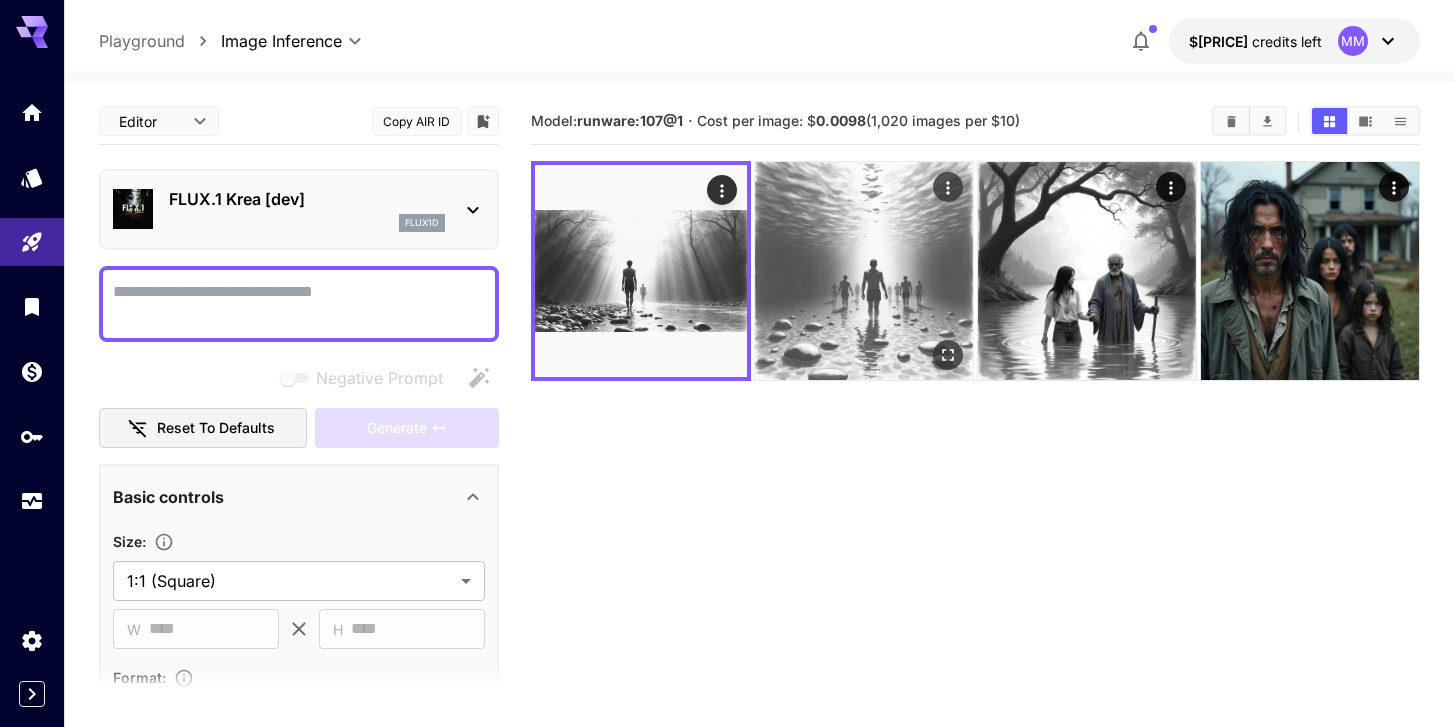 click at bounding box center [864, 271] 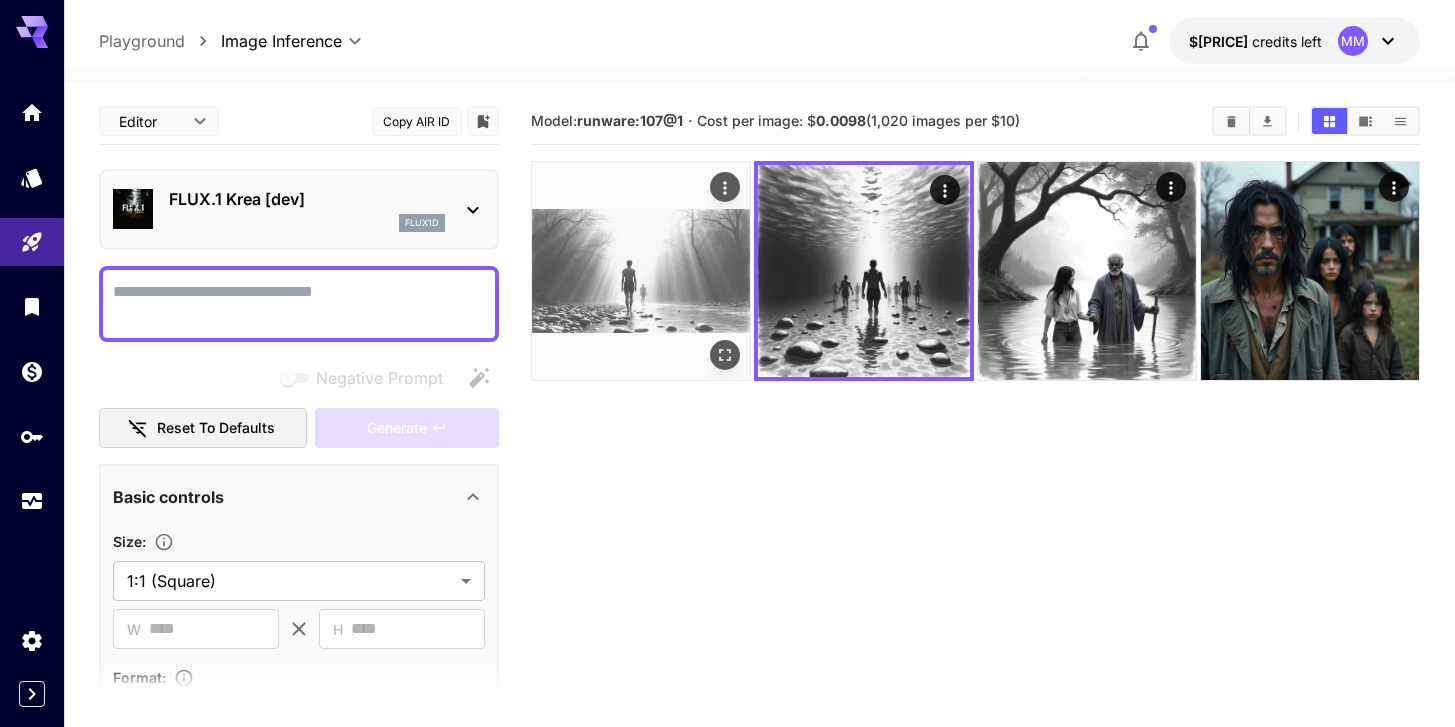 click at bounding box center [641, 271] 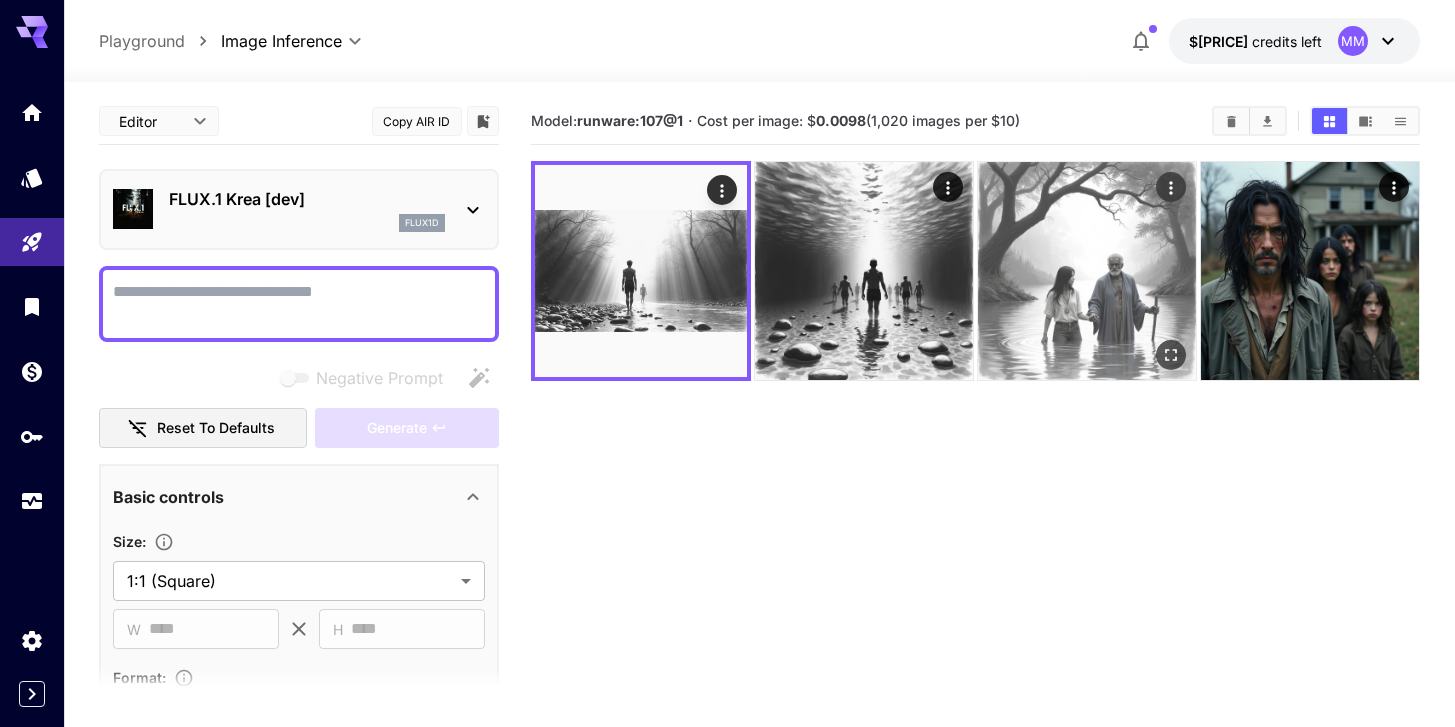 click at bounding box center (1087, 271) 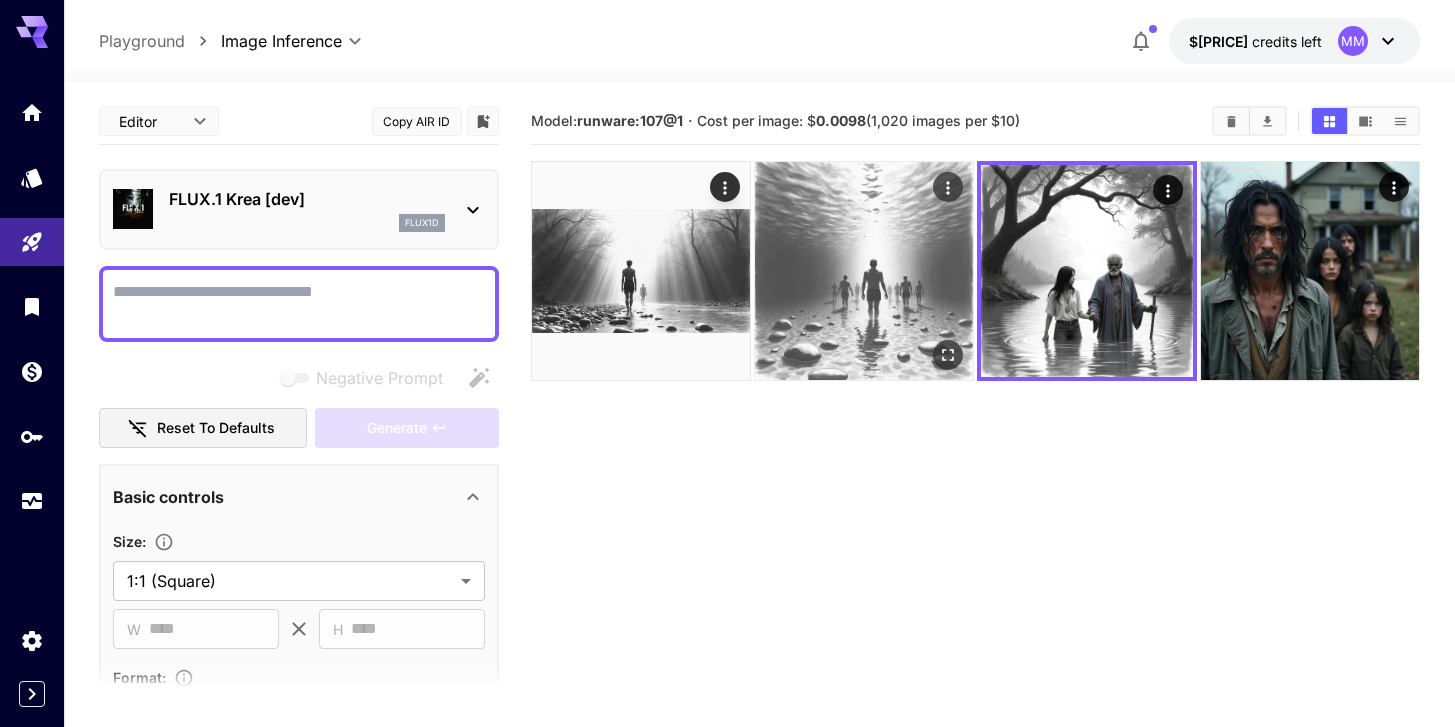 click at bounding box center (864, 271) 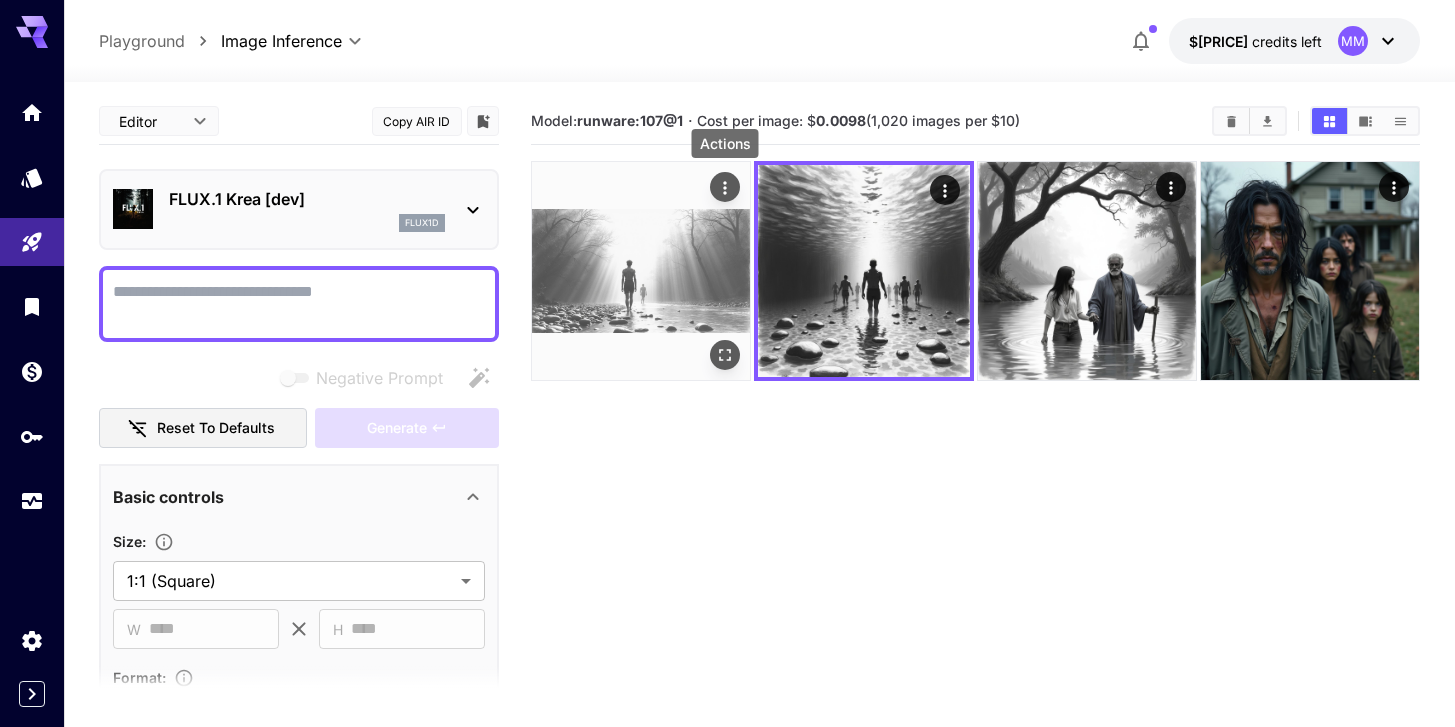 click 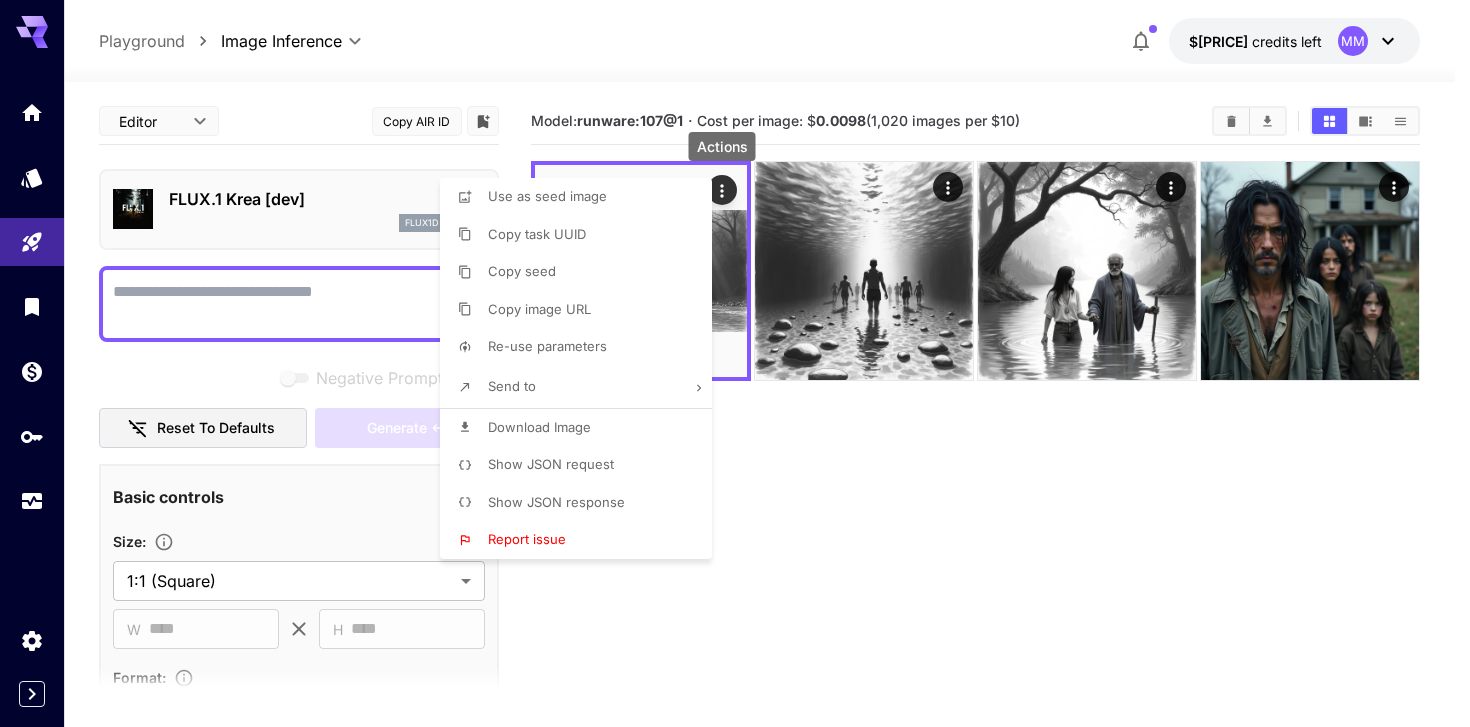 click on "Re-use parameters" at bounding box center [547, 346] 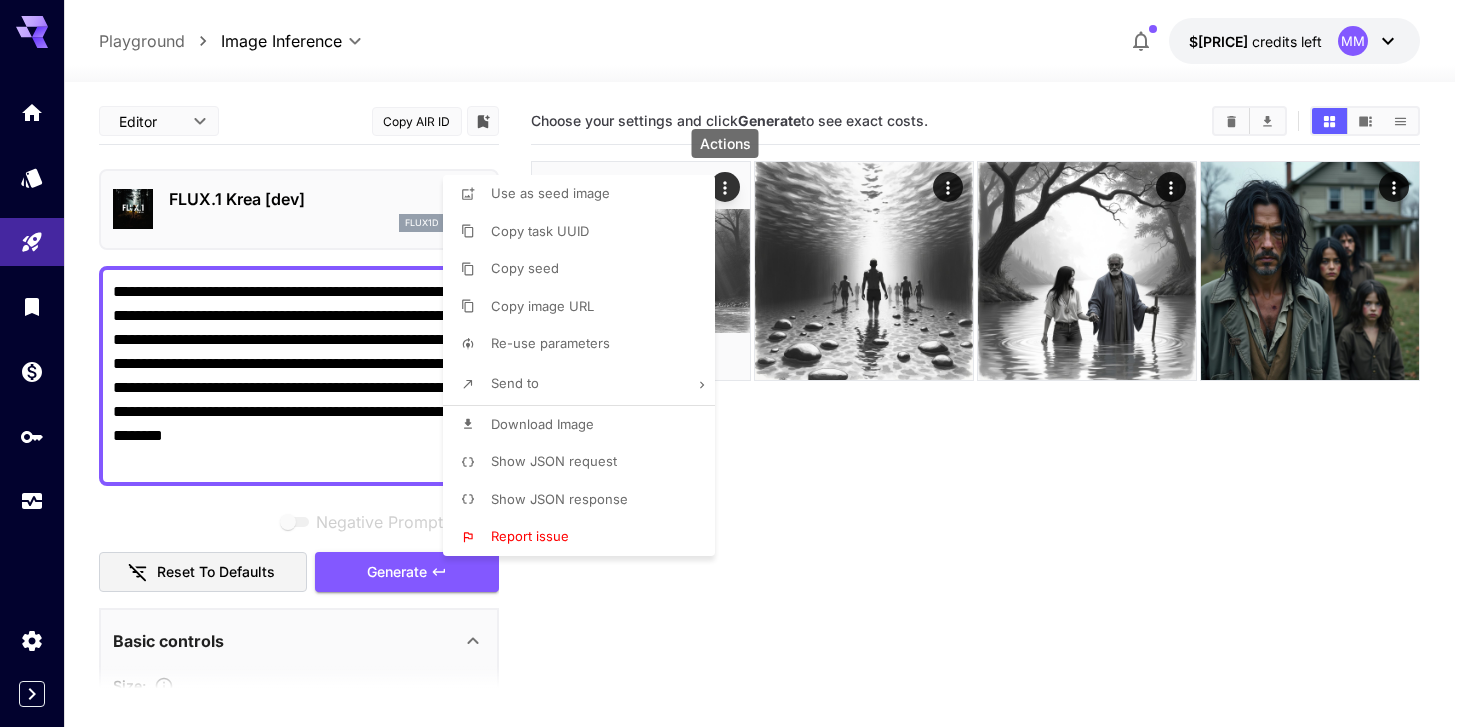 click at bounding box center [735, 363] 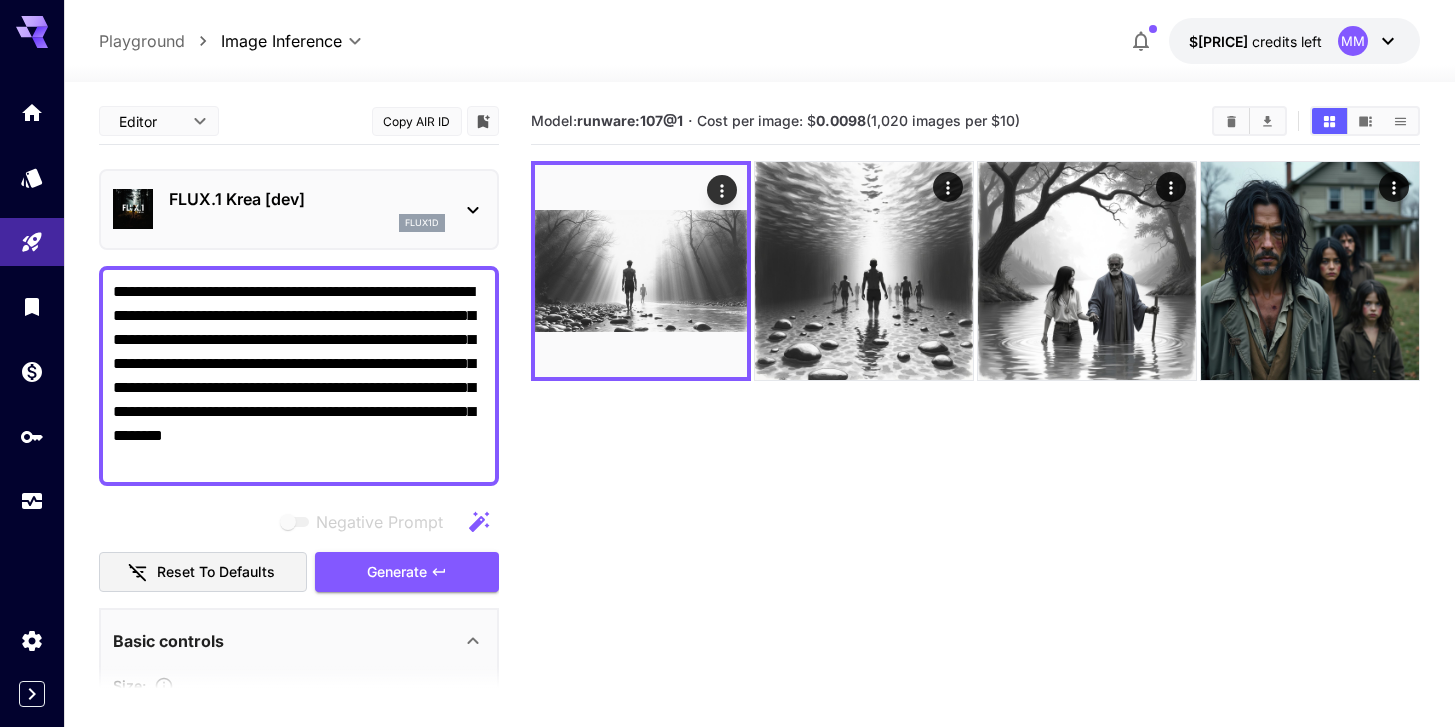 click on "**********" at bounding box center [299, 376] 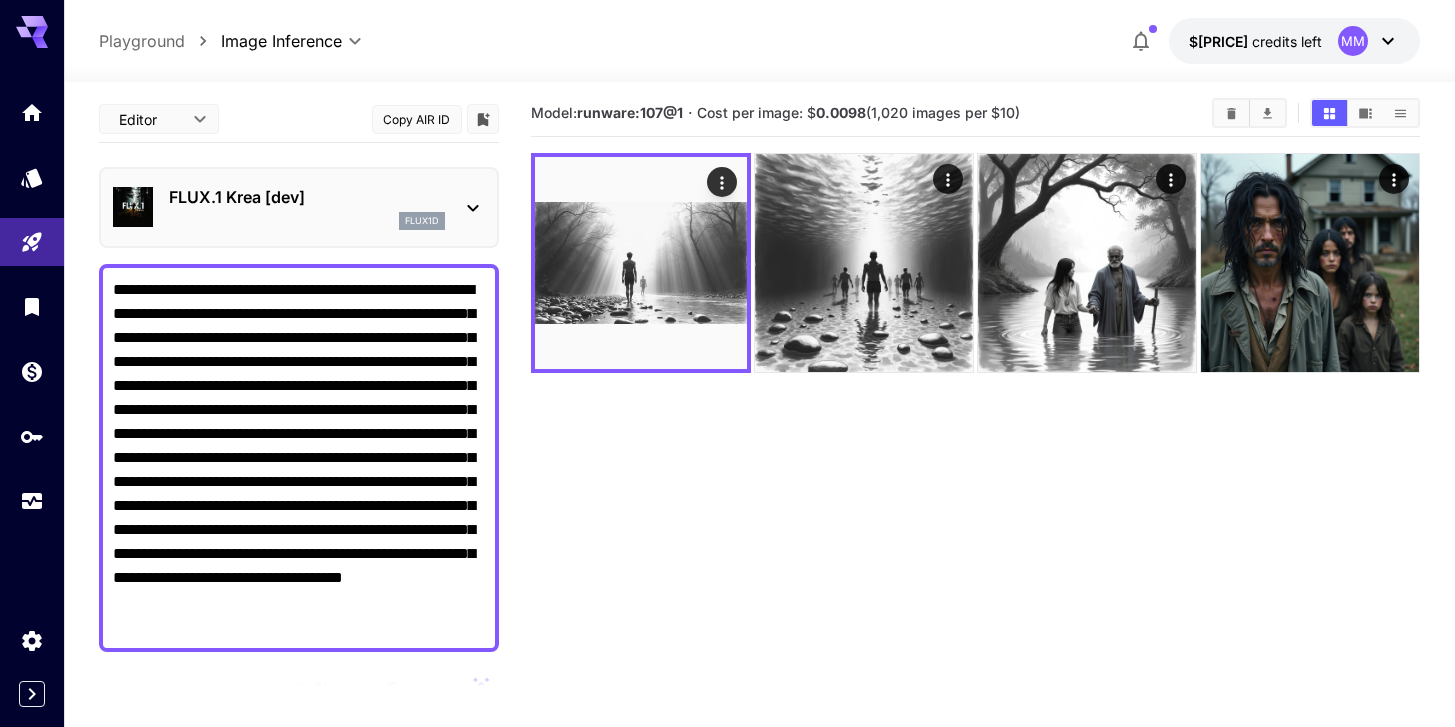 scroll, scrollTop: 158, scrollLeft: 0, axis: vertical 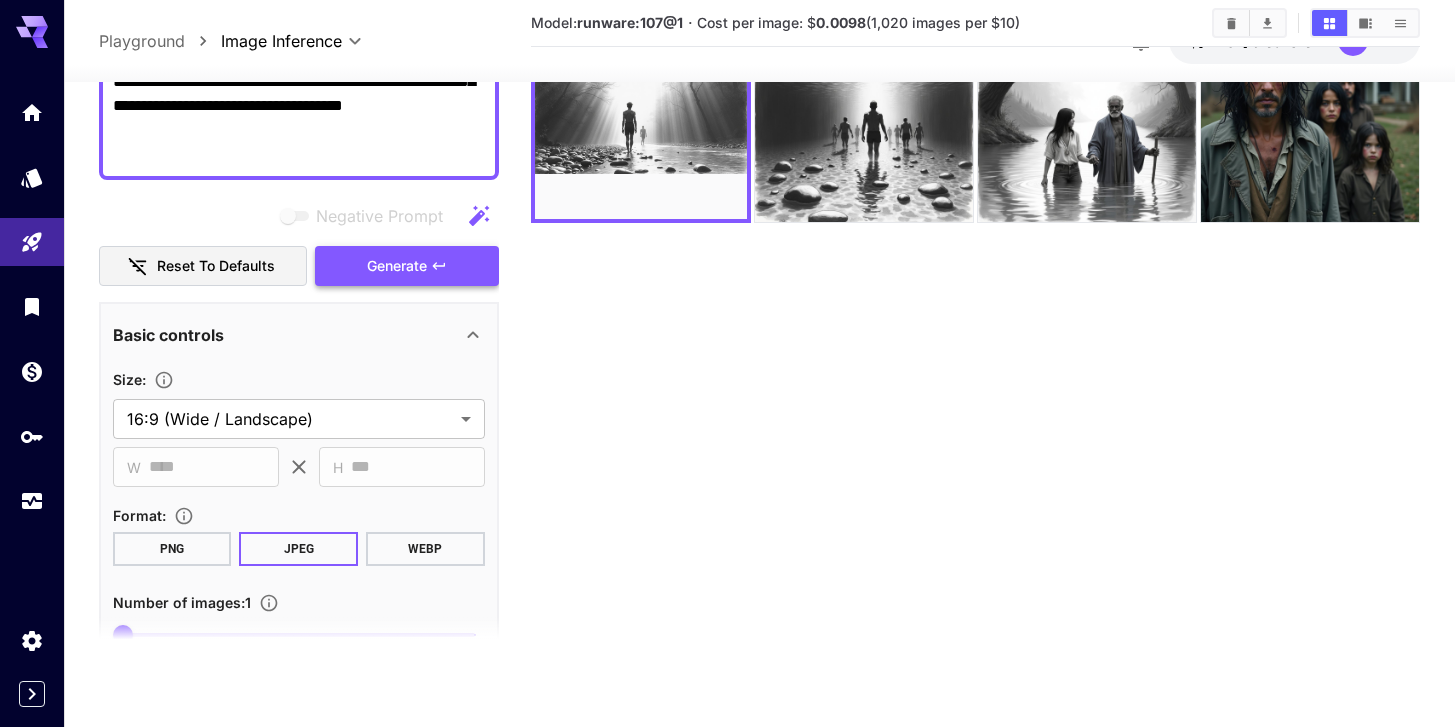 click on "Generate" at bounding box center [407, 266] 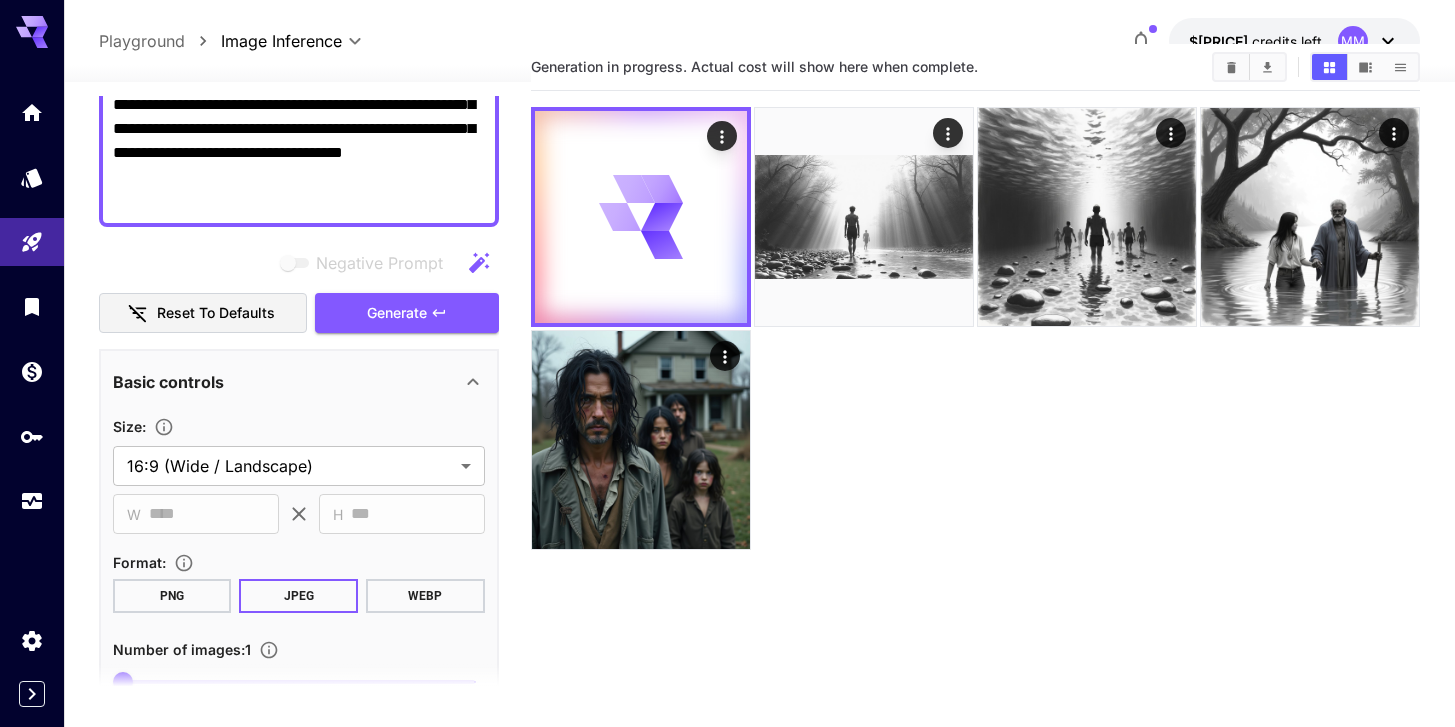 scroll, scrollTop: 0, scrollLeft: 0, axis: both 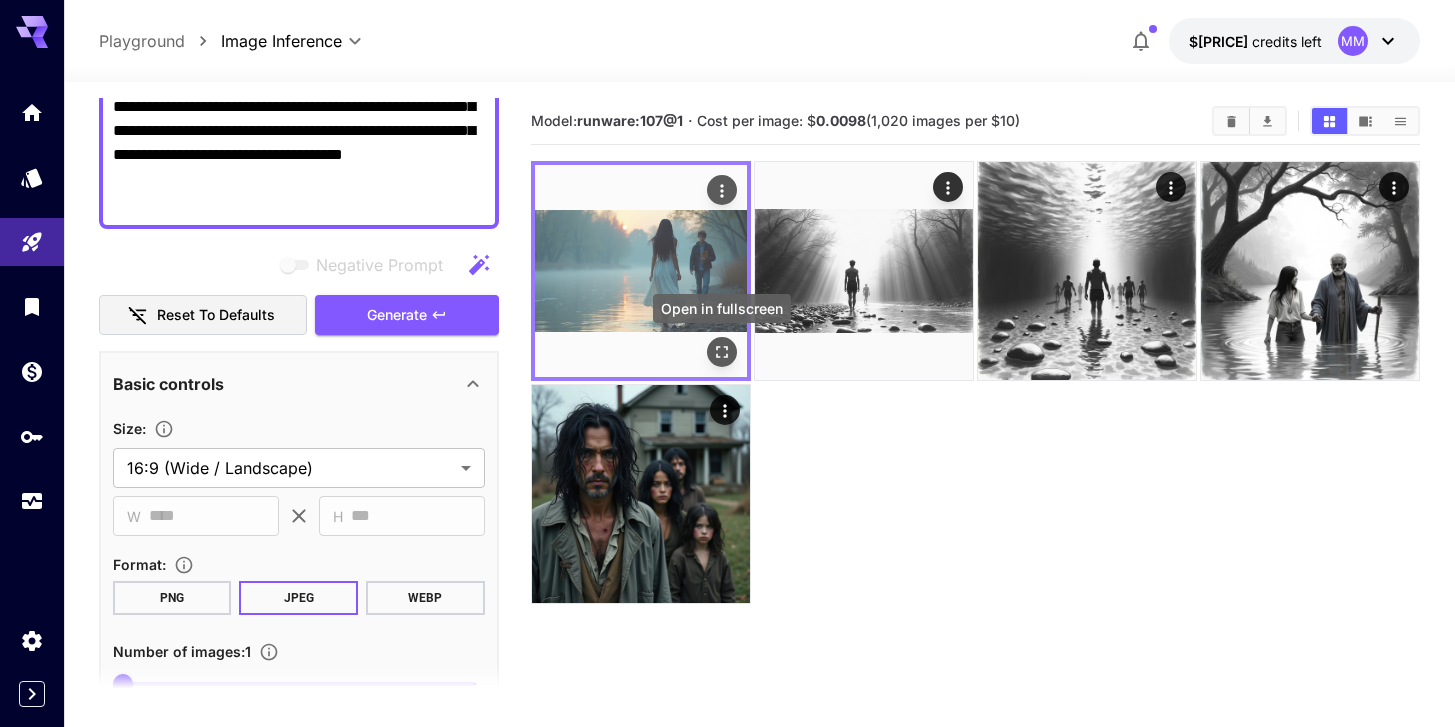 click 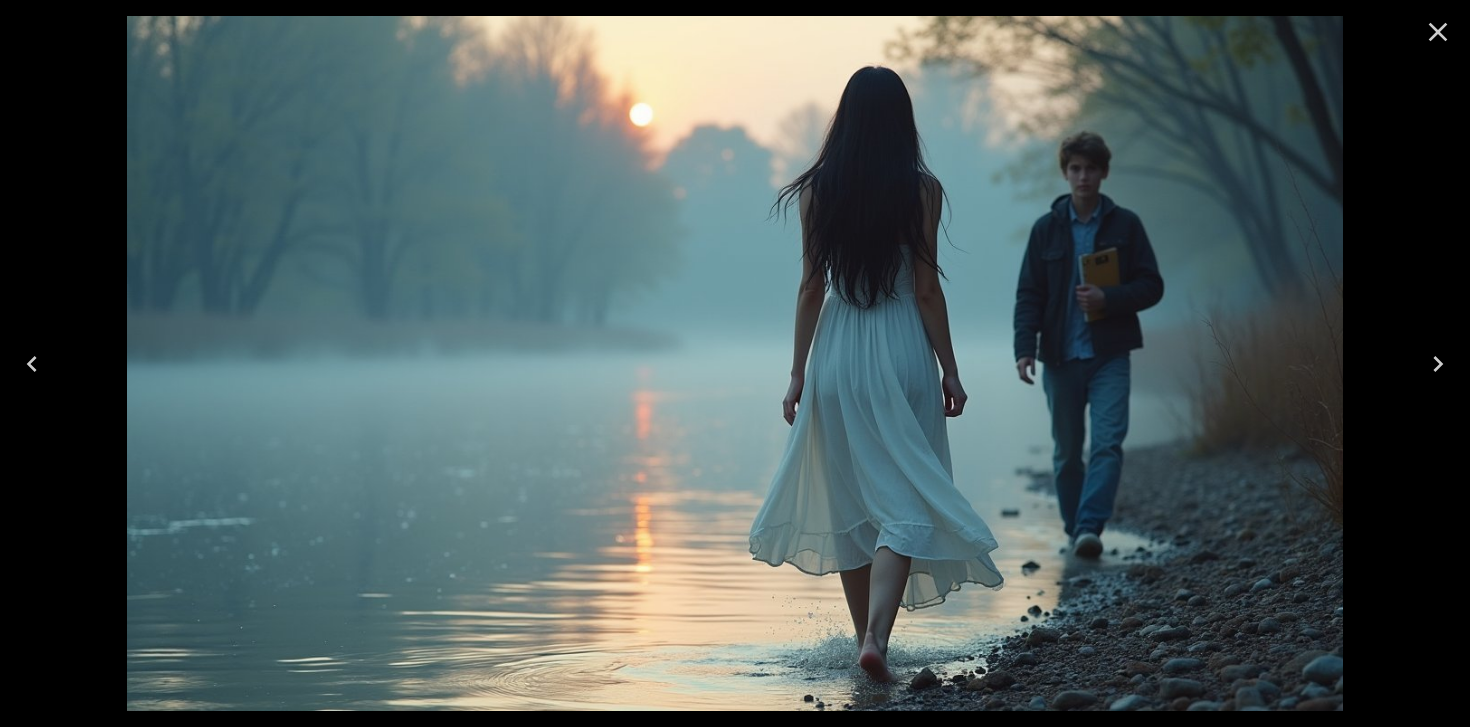 click 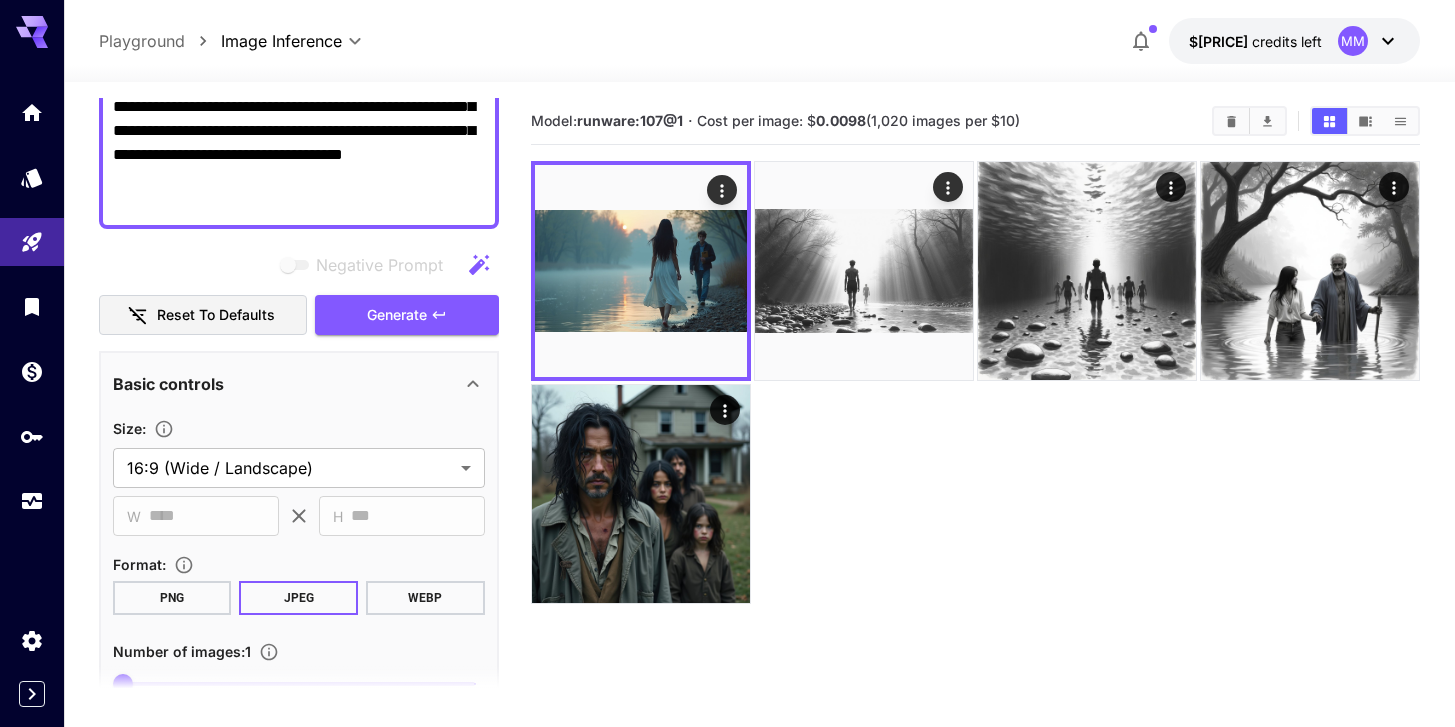 click on "**********" at bounding box center [299, 35] 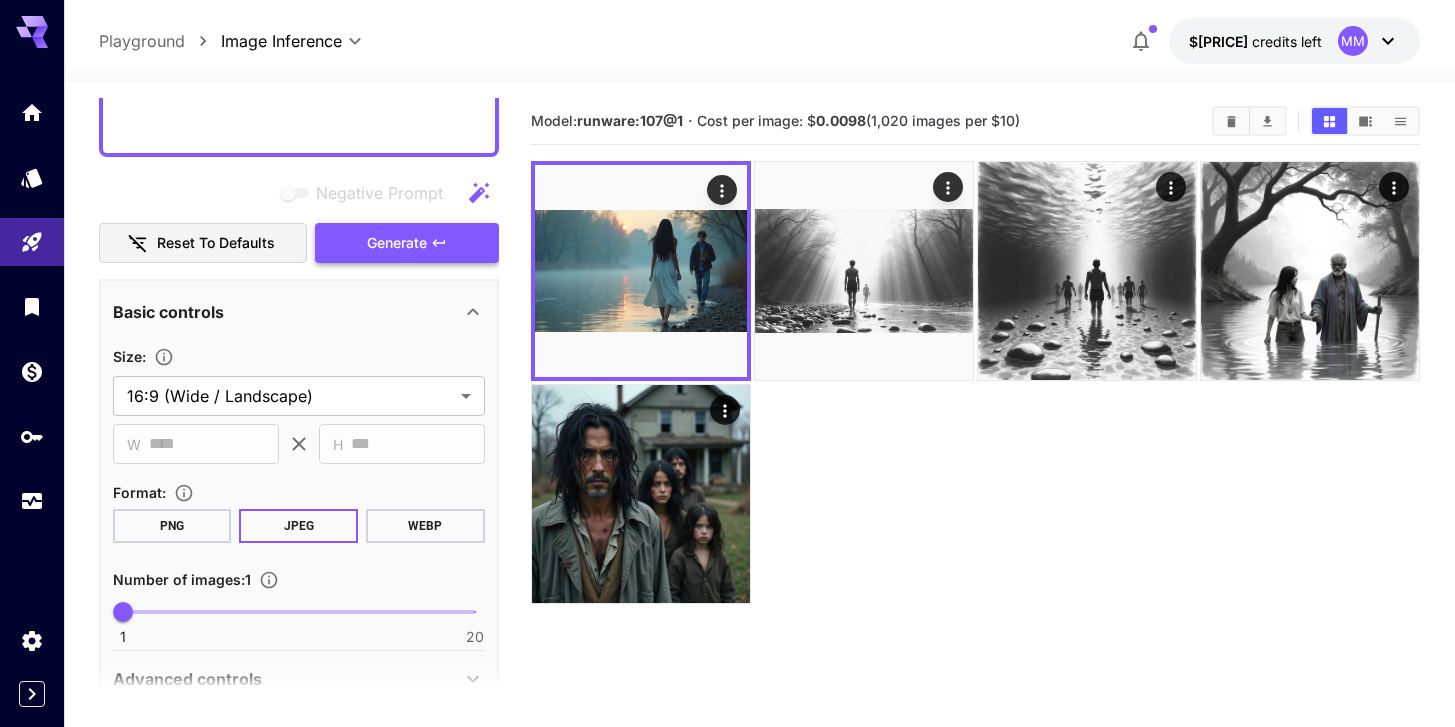 click on "Generate" at bounding box center (407, 243) 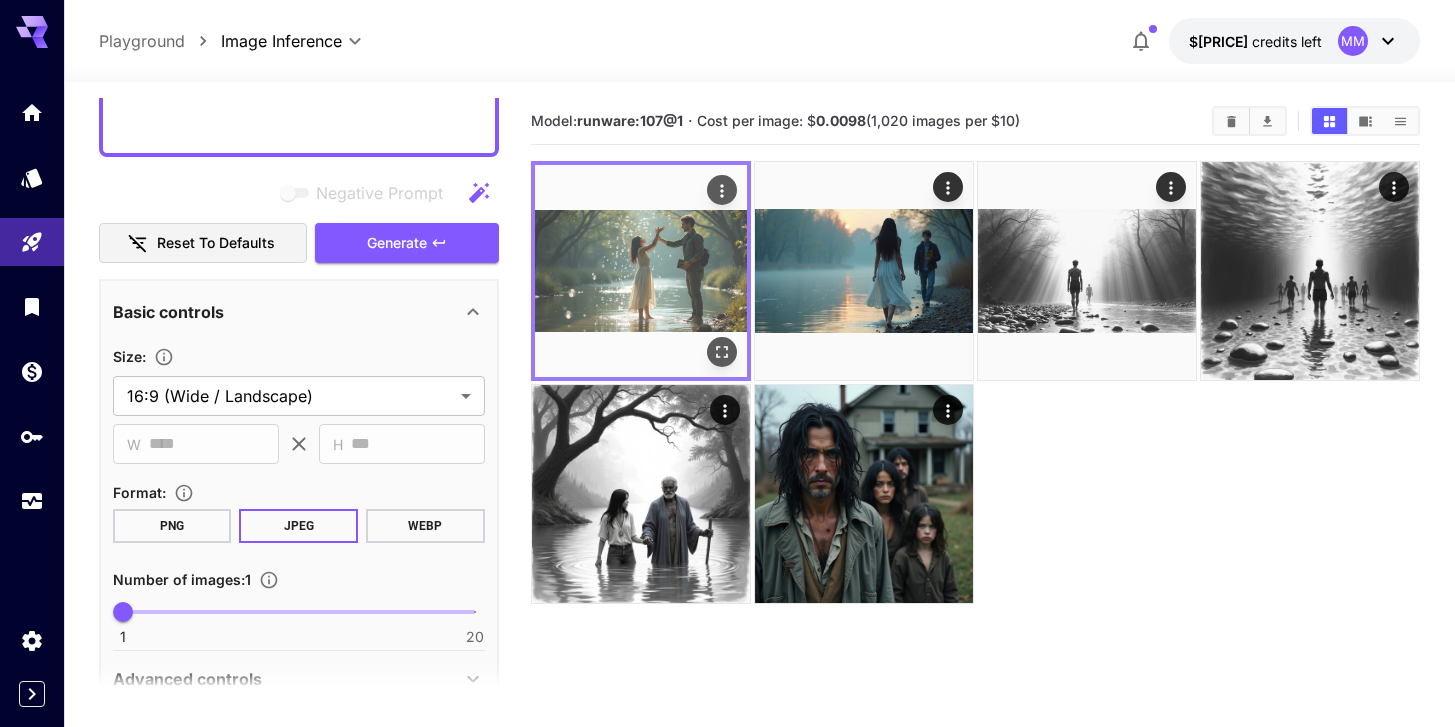 click at bounding box center [722, 352] 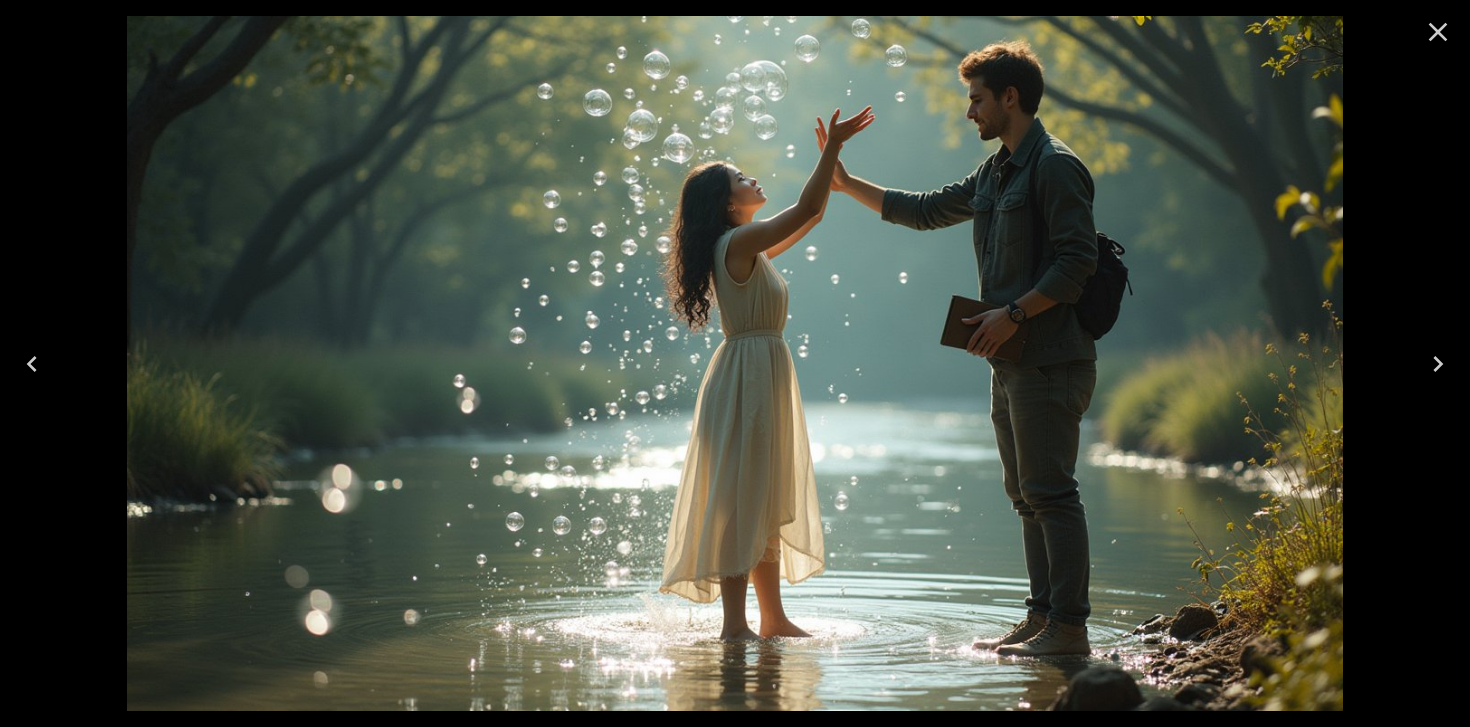 click 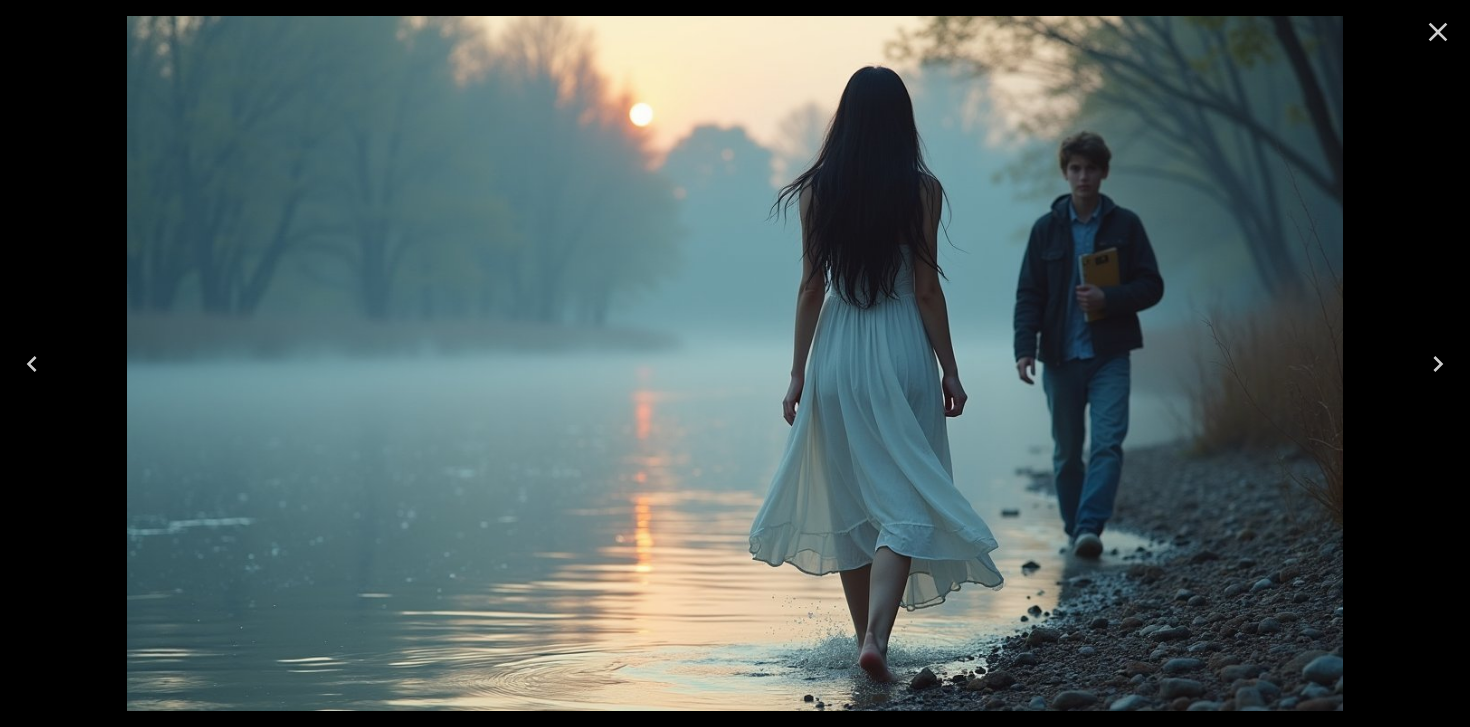 click at bounding box center (32, 364) 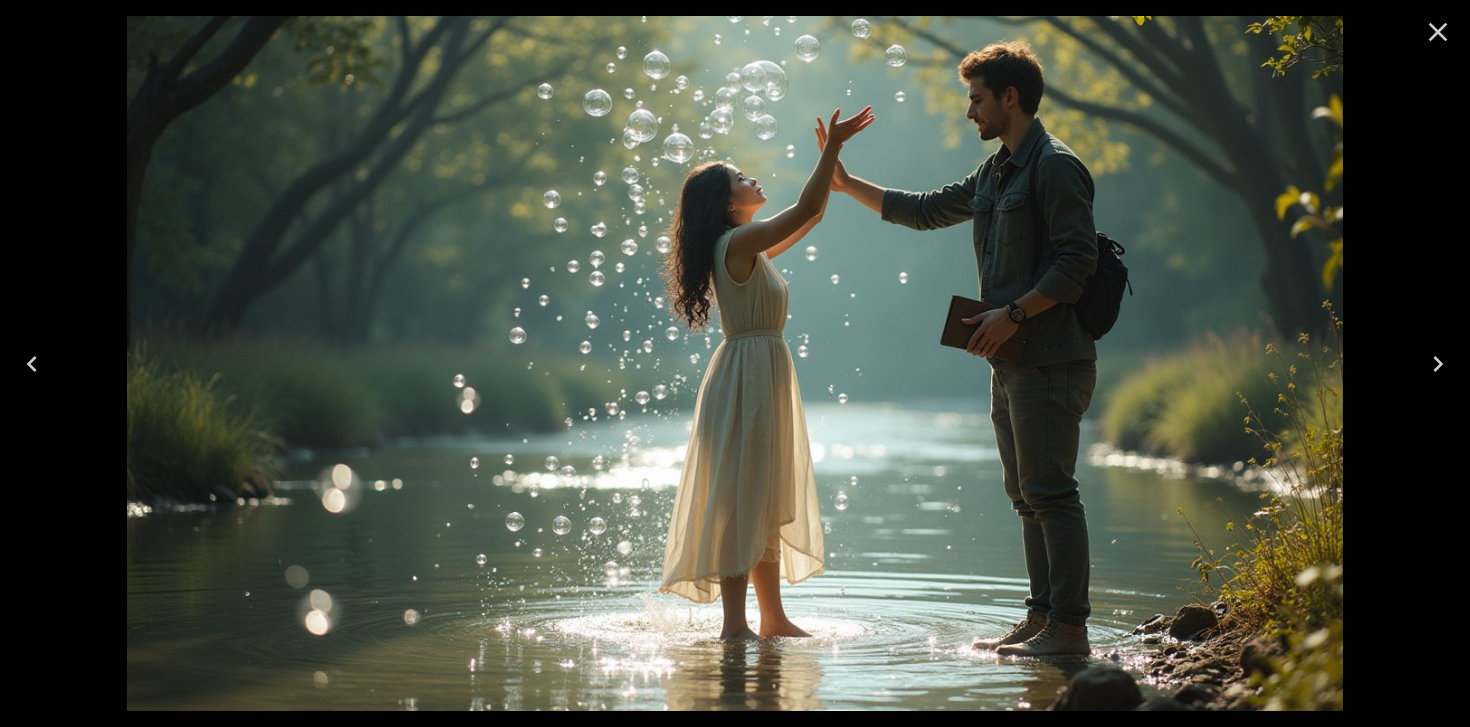 click 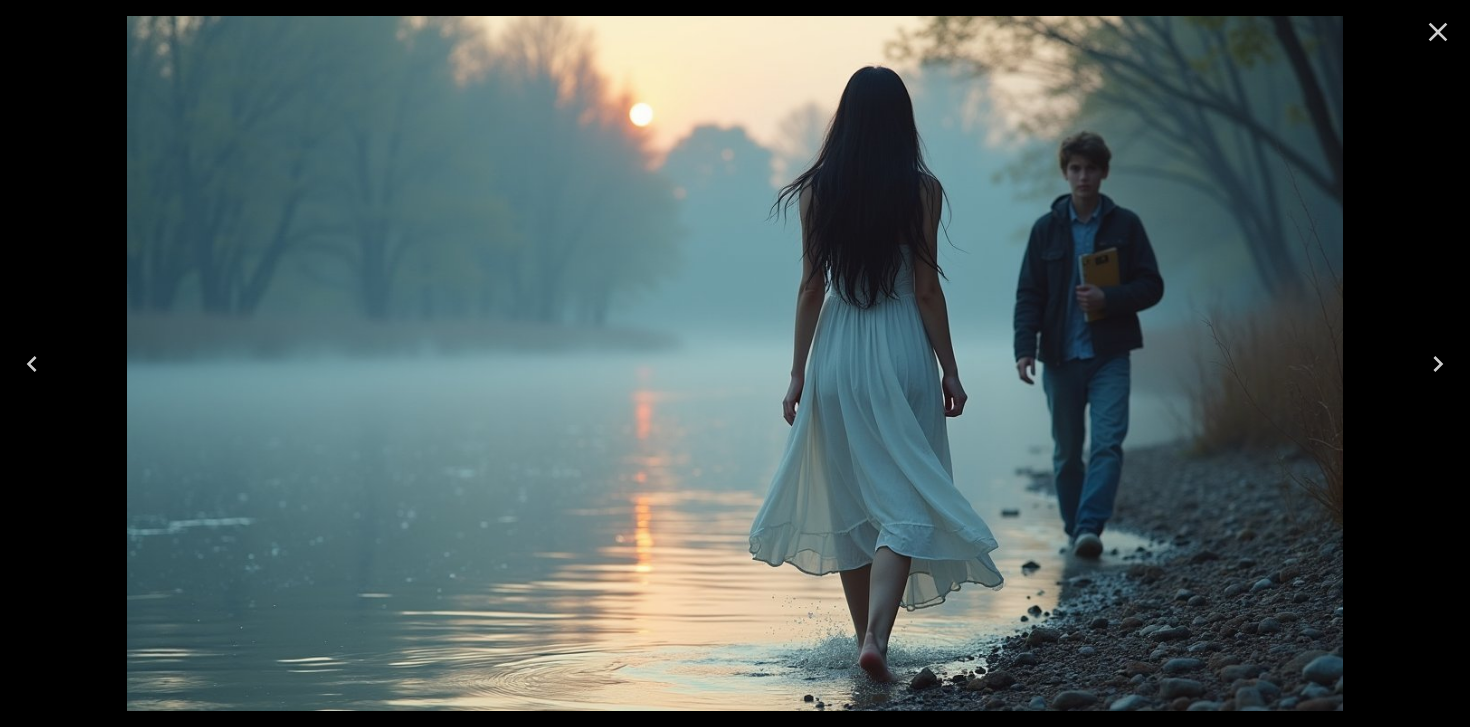 click 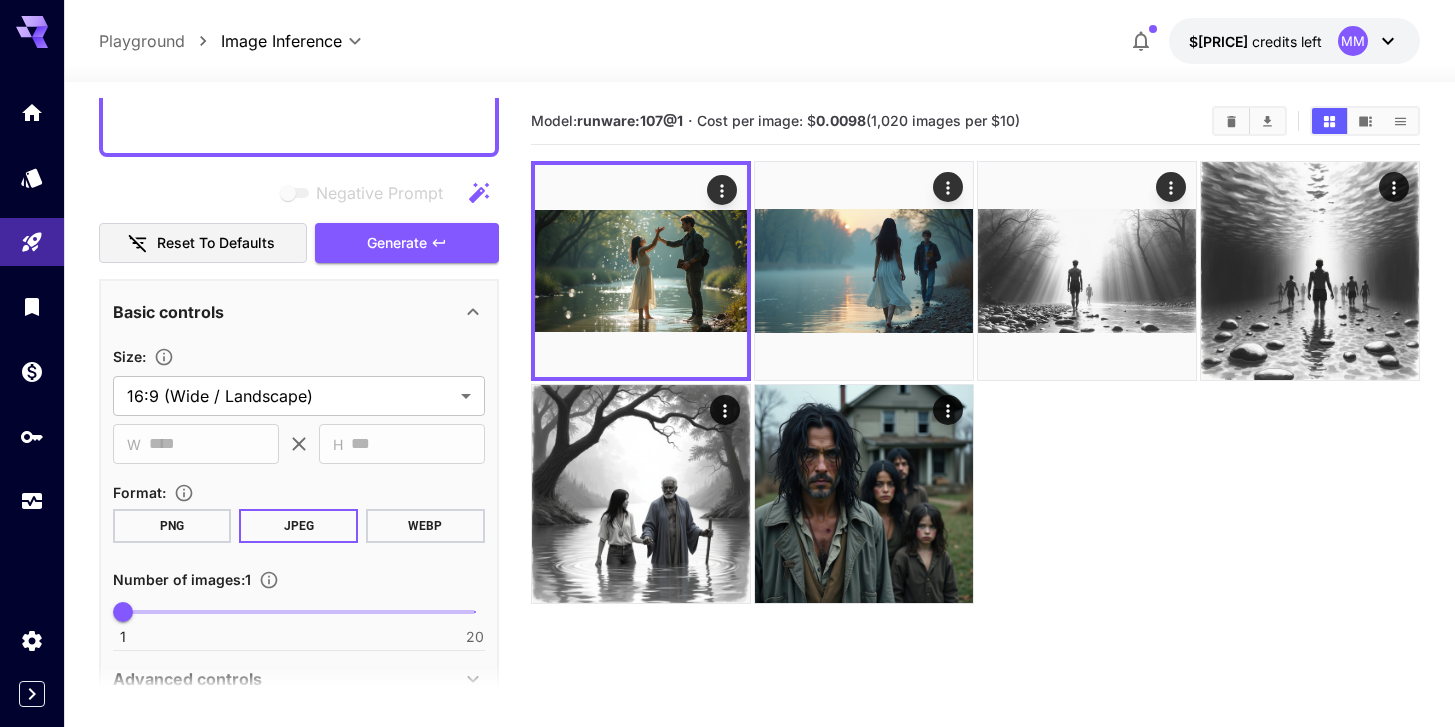 click on "**********" at bounding box center (299, -1) 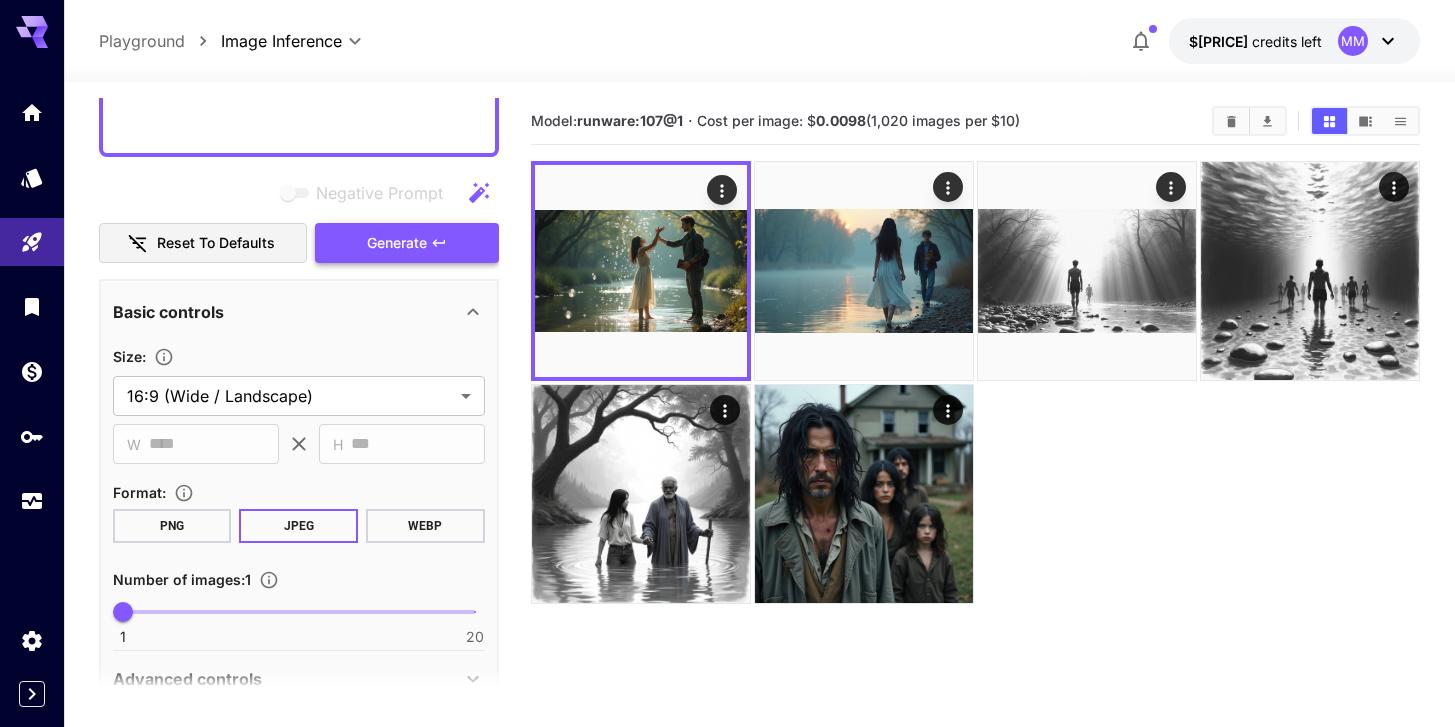 paste 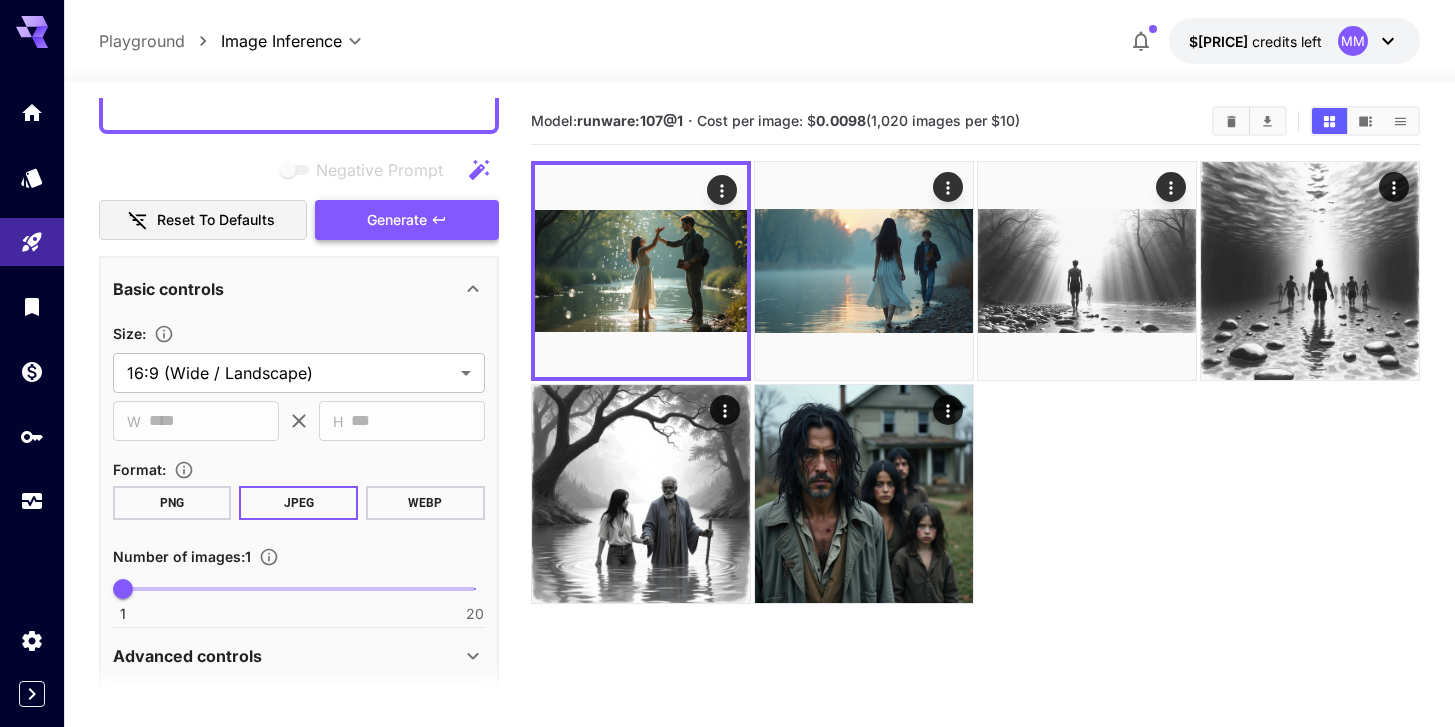 click on "Generate" at bounding box center (407, 220) 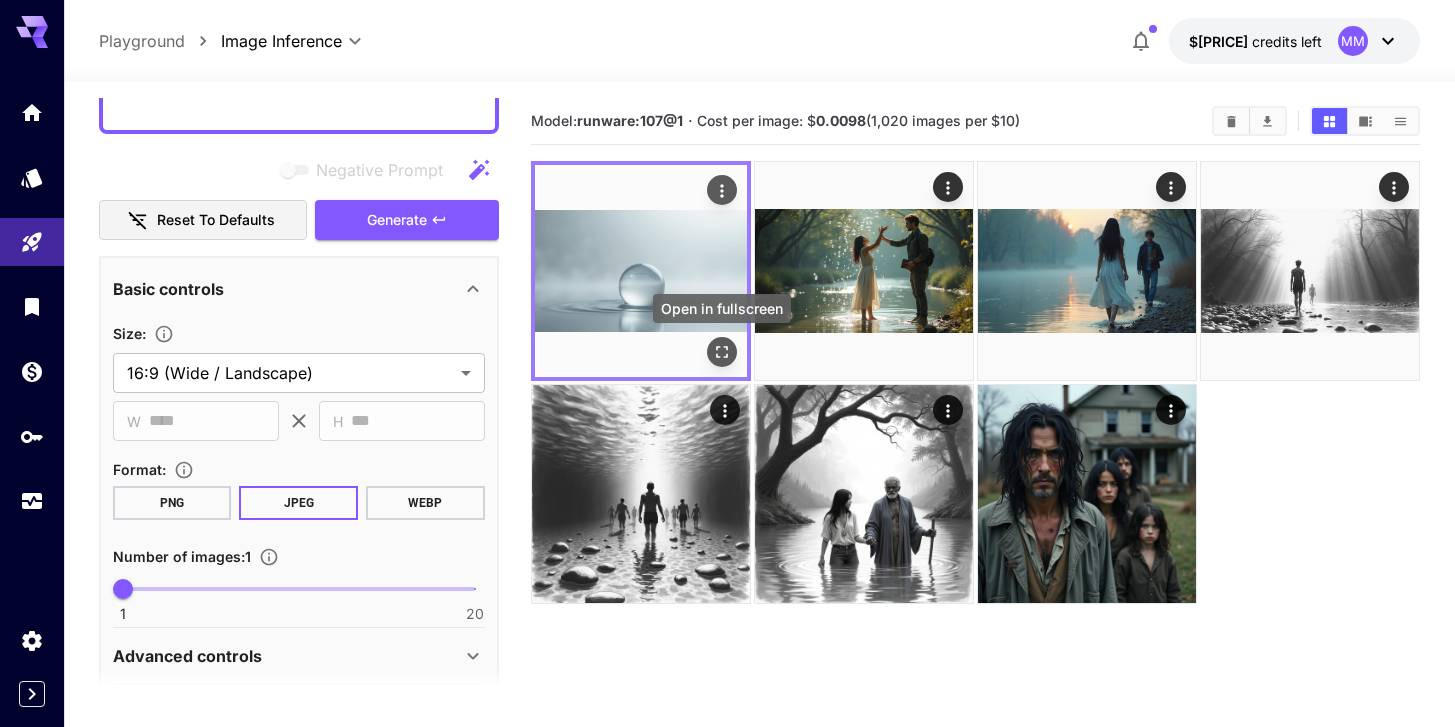 click at bounding box center [722, 352] 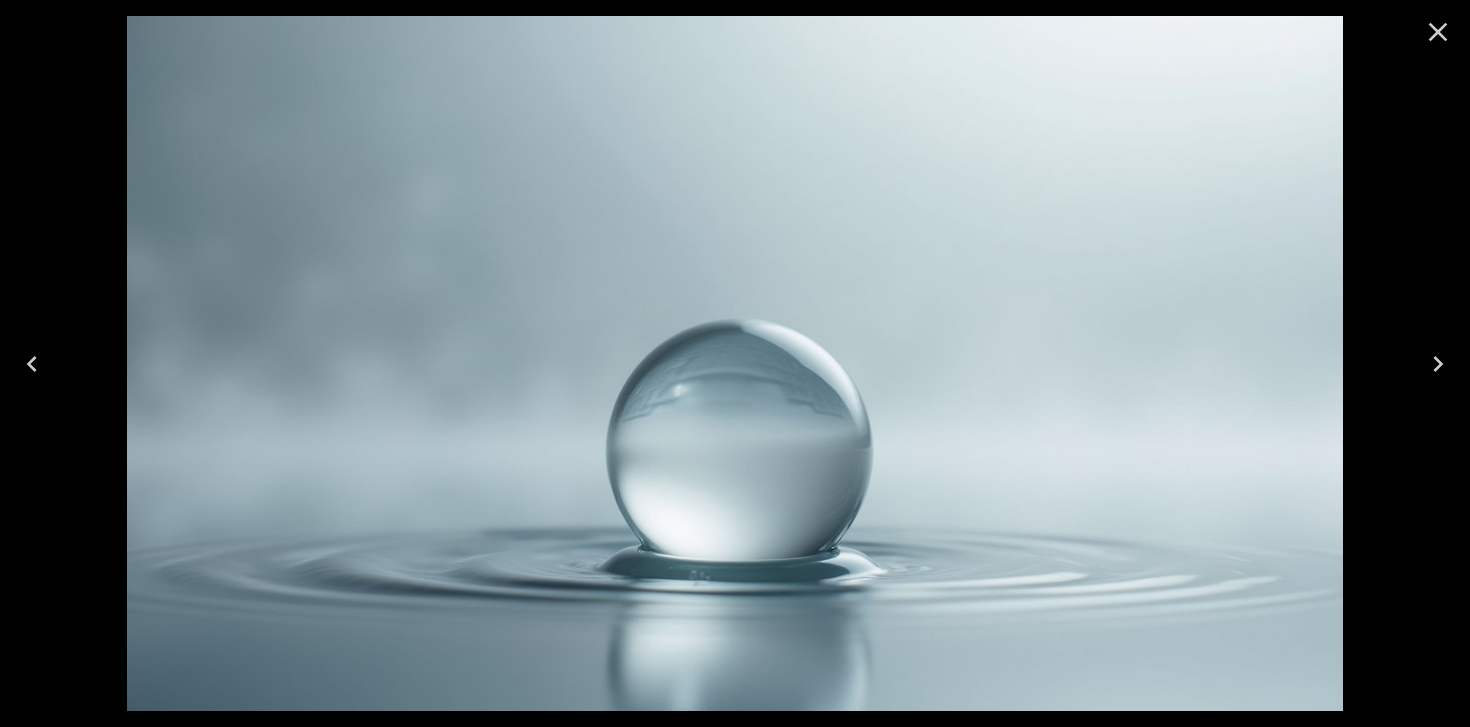 click 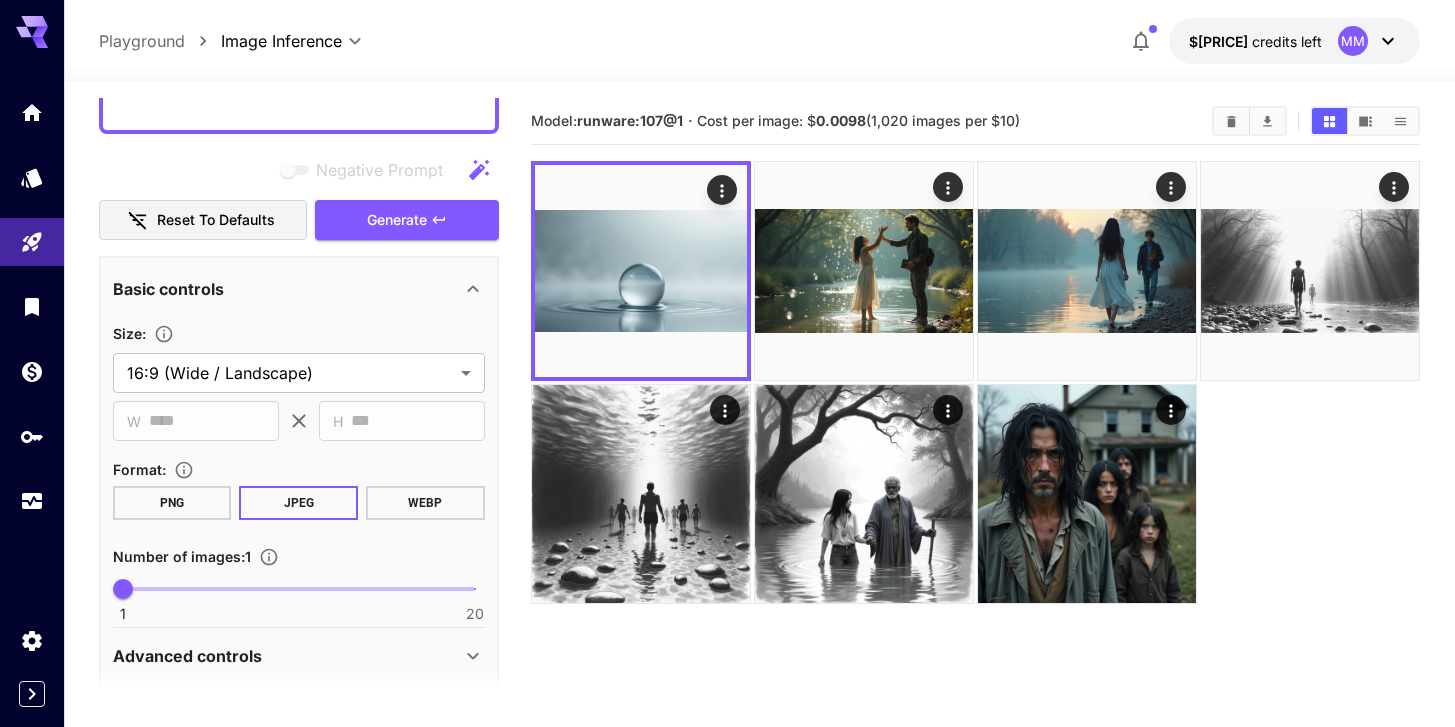 click on "**********" at bounding box center [299, 72] 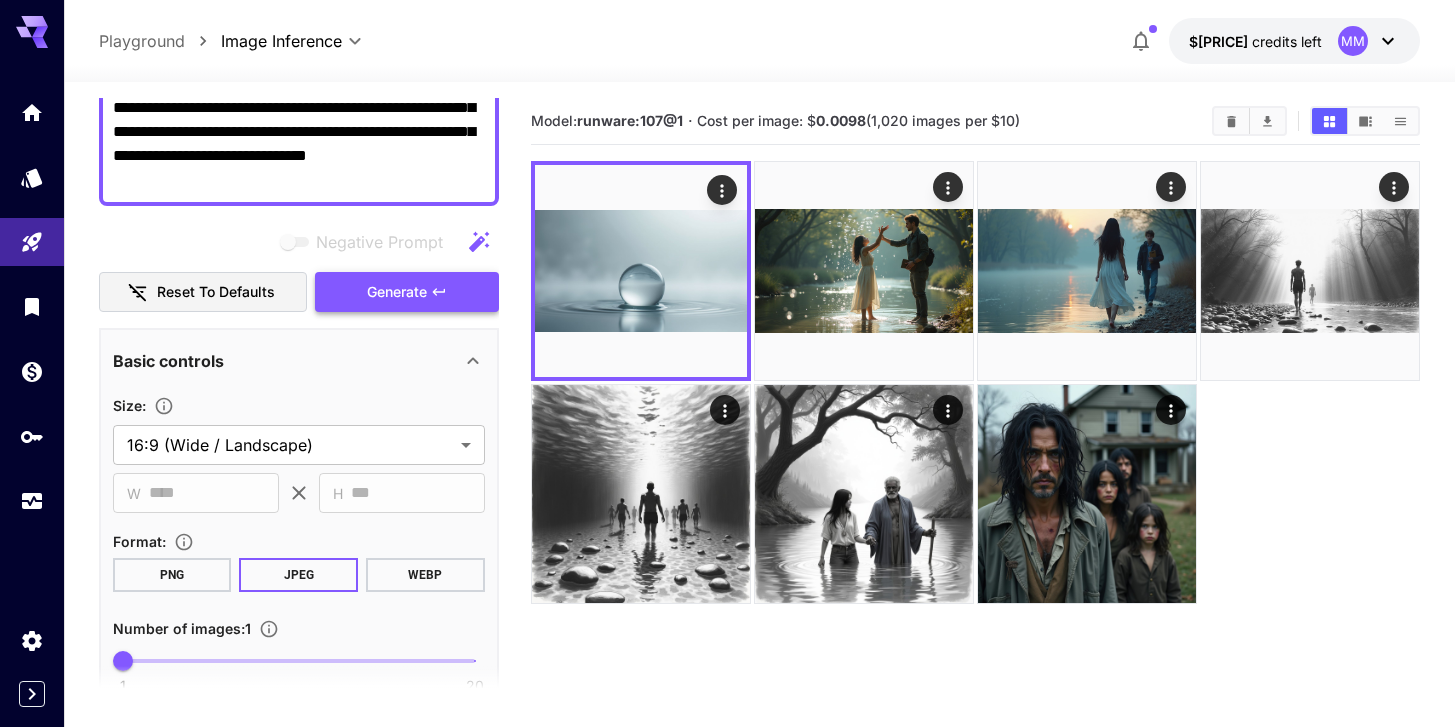type on "**********" 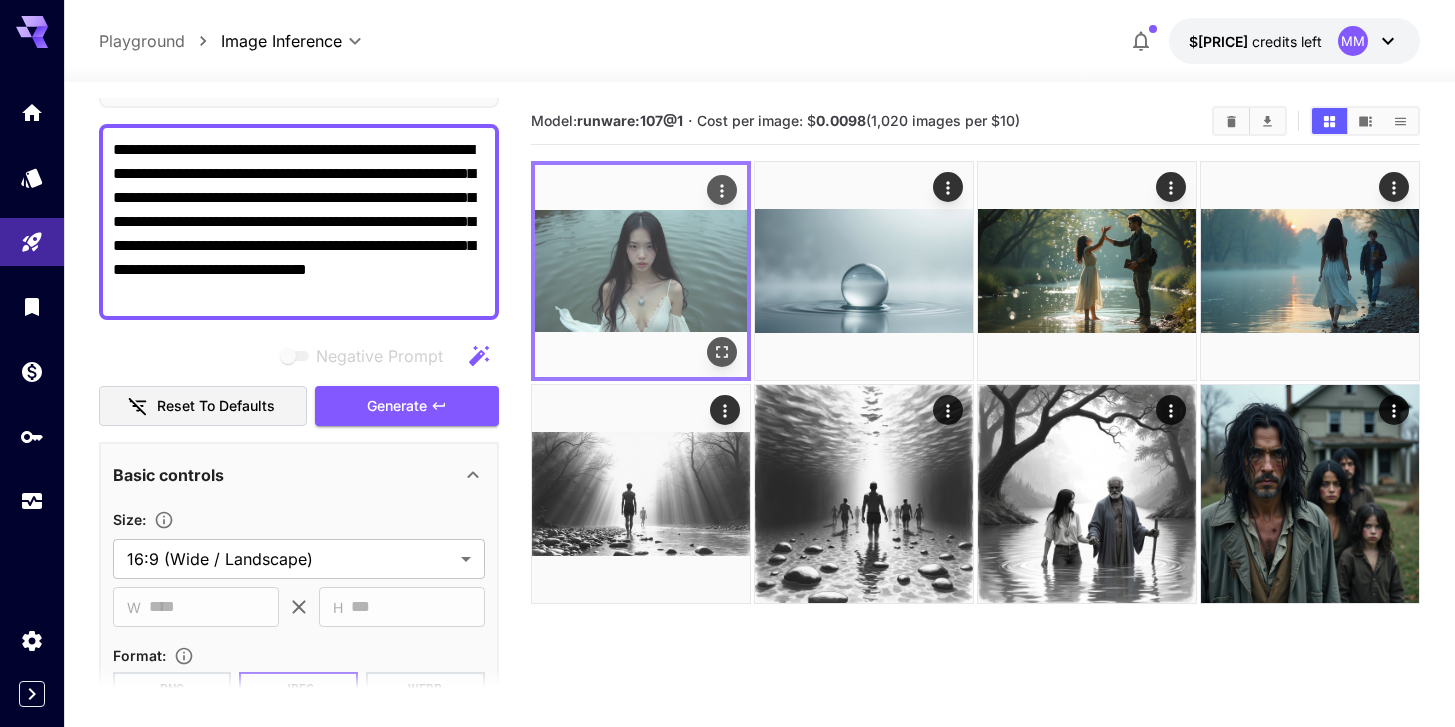 scroll, scrollTop: 71, scrollLeft: 0, axis: vertical 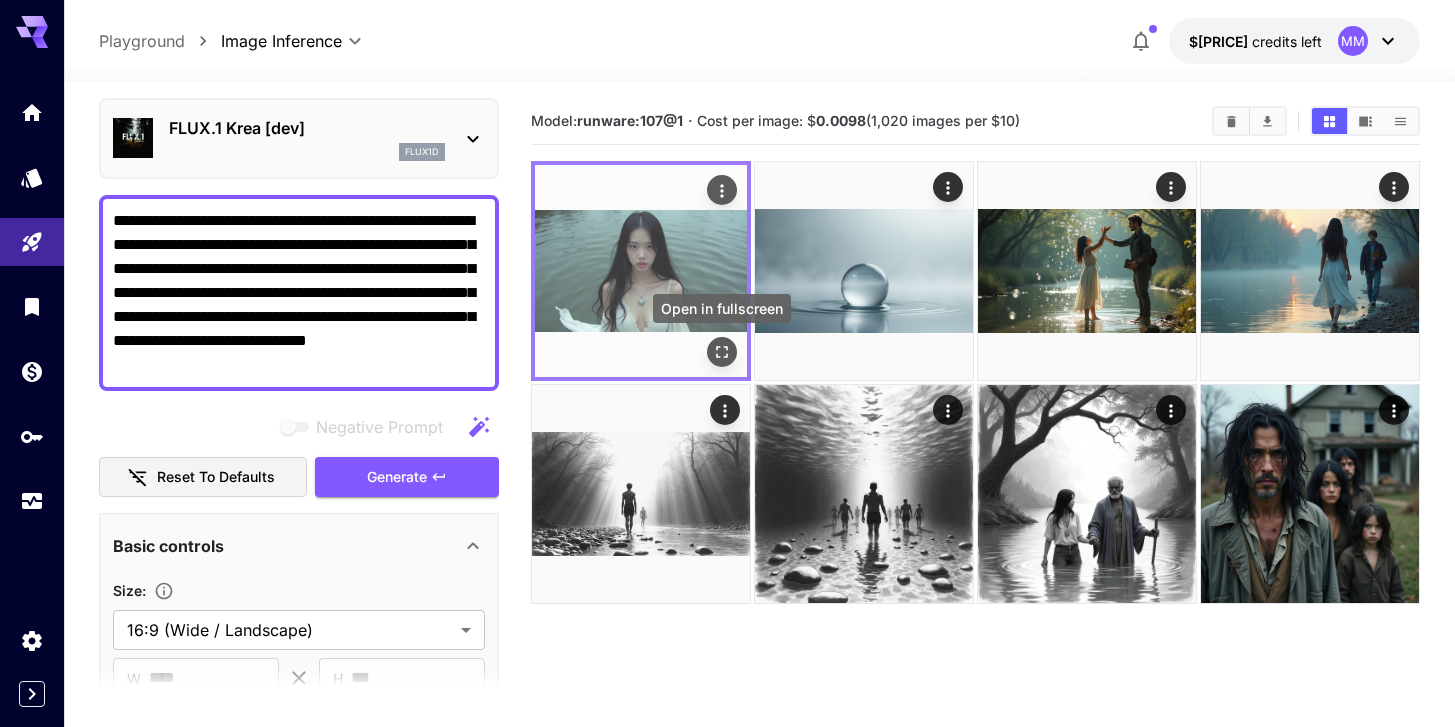 click 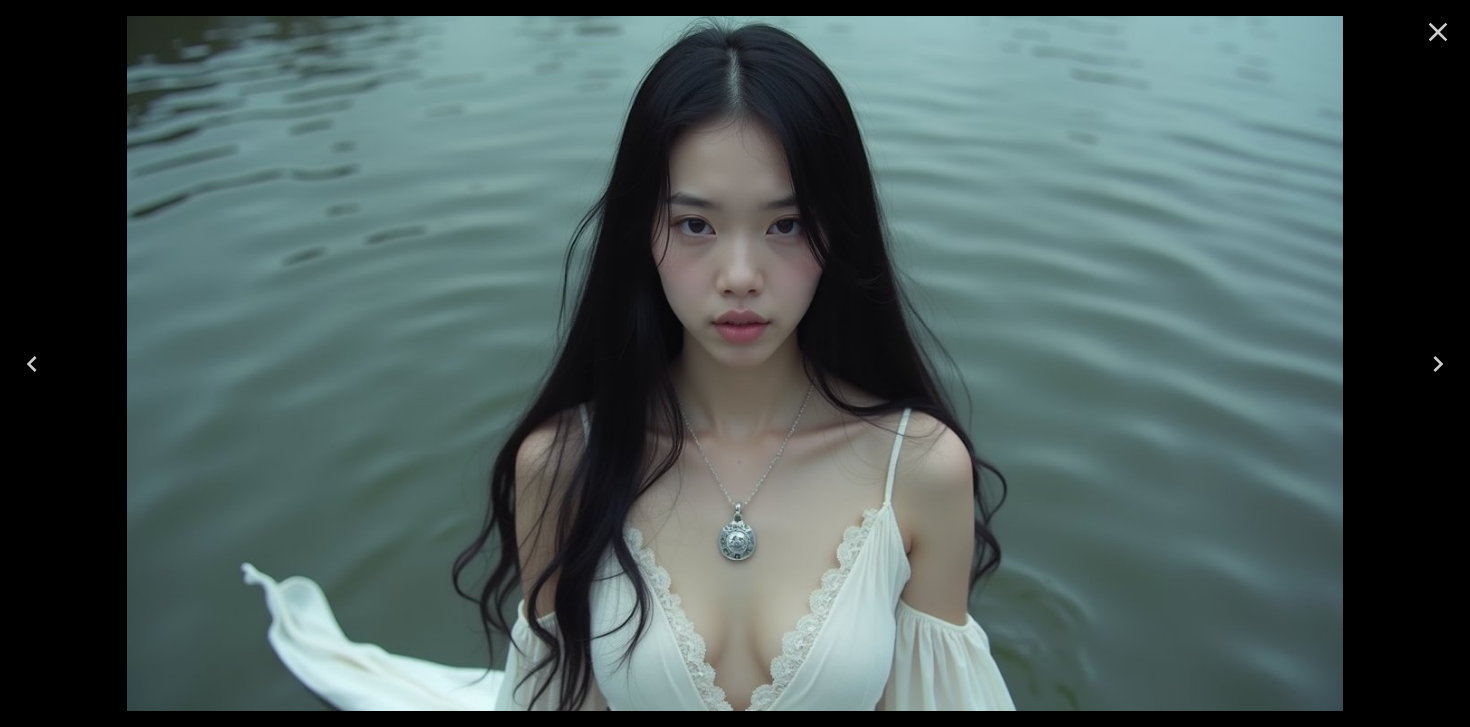 click 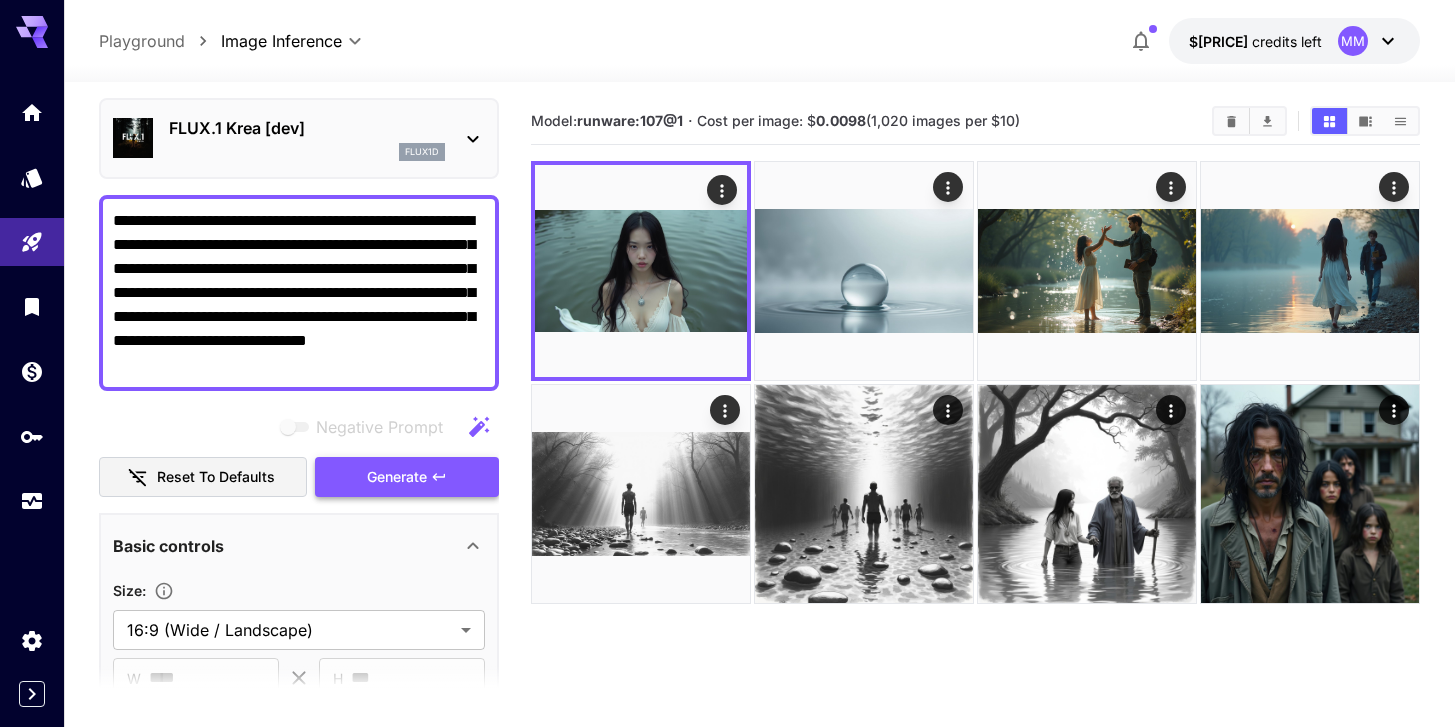 click on "Generate" at bounding box center (407, 477) 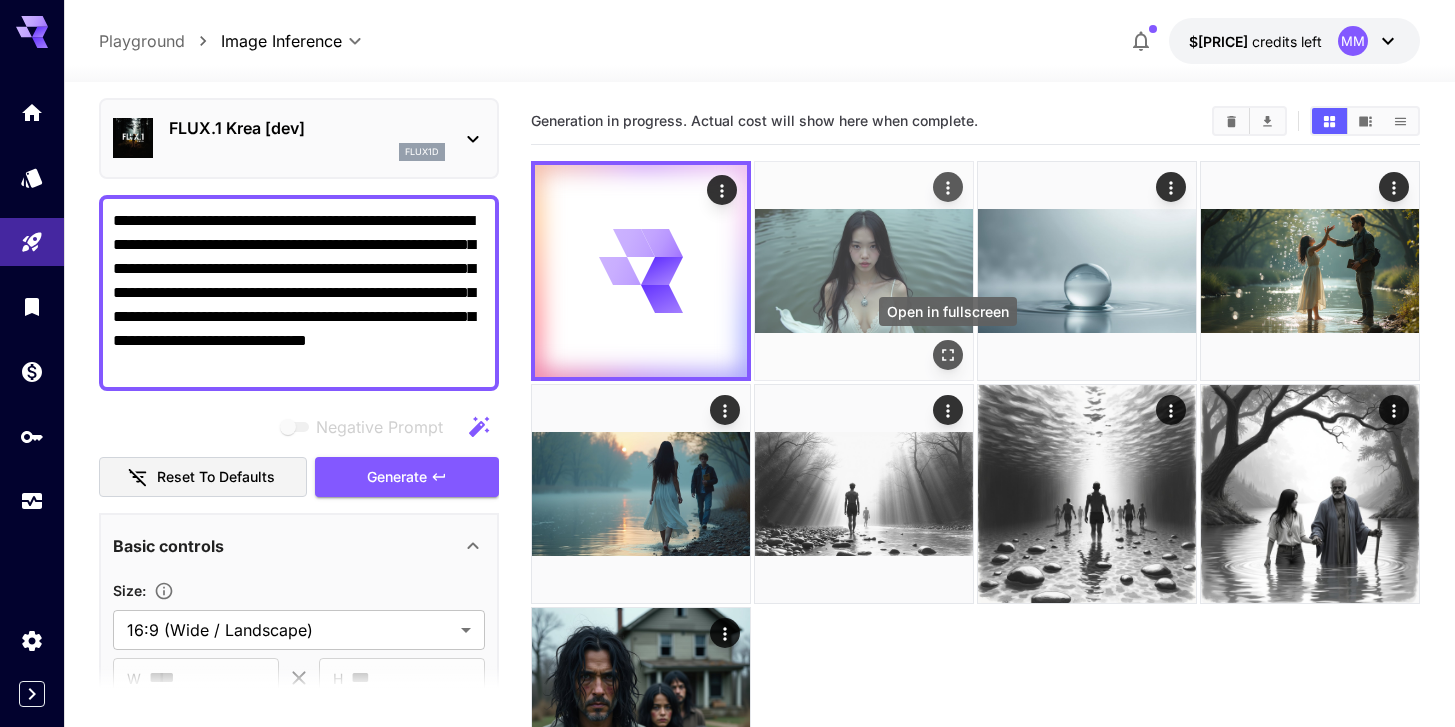 click 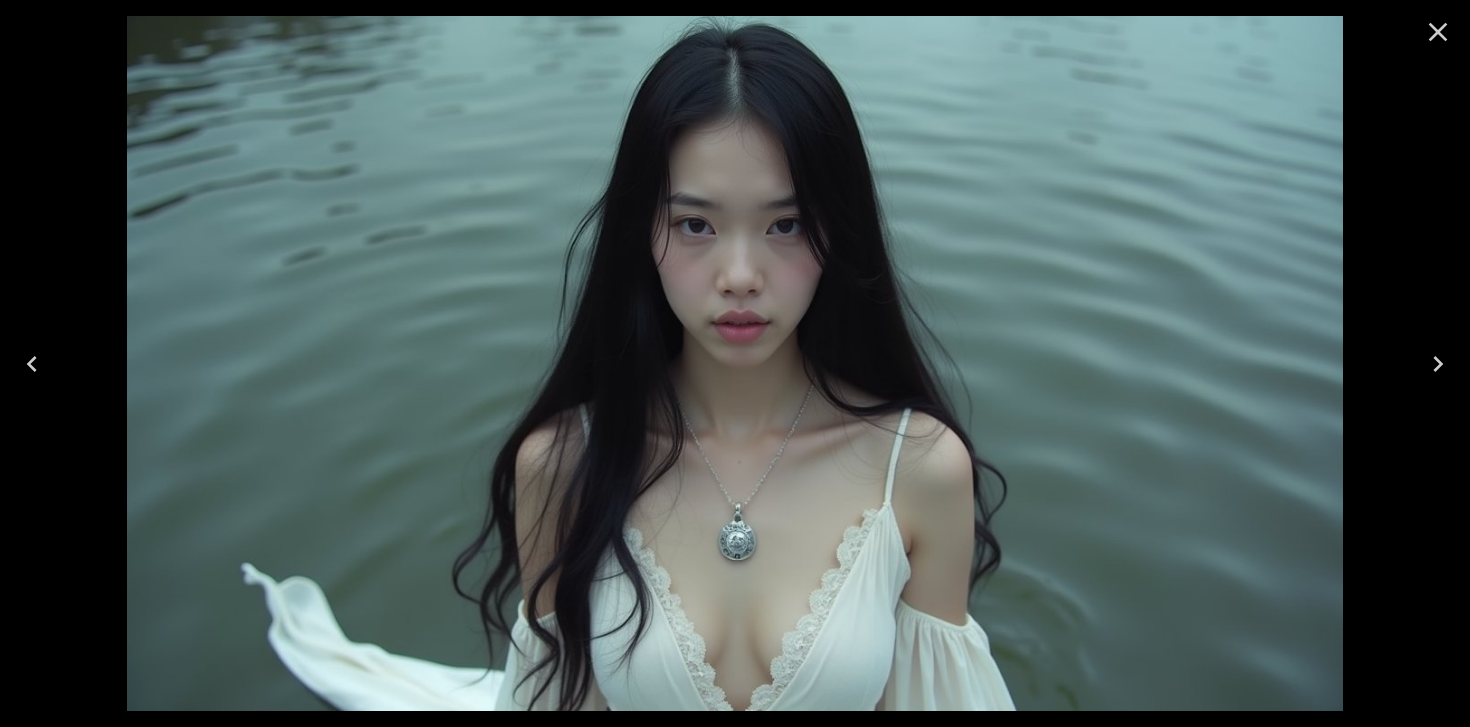 click 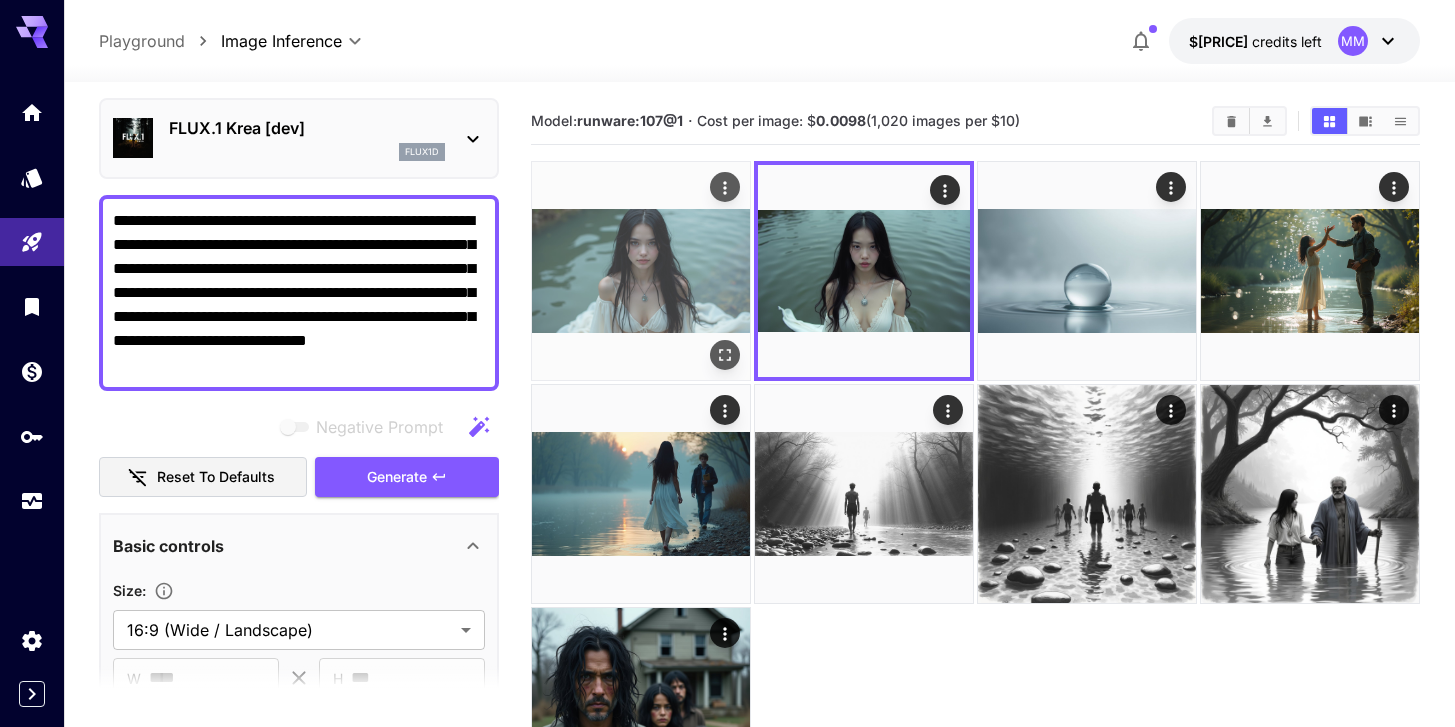 click at bounding box center [641, 271] 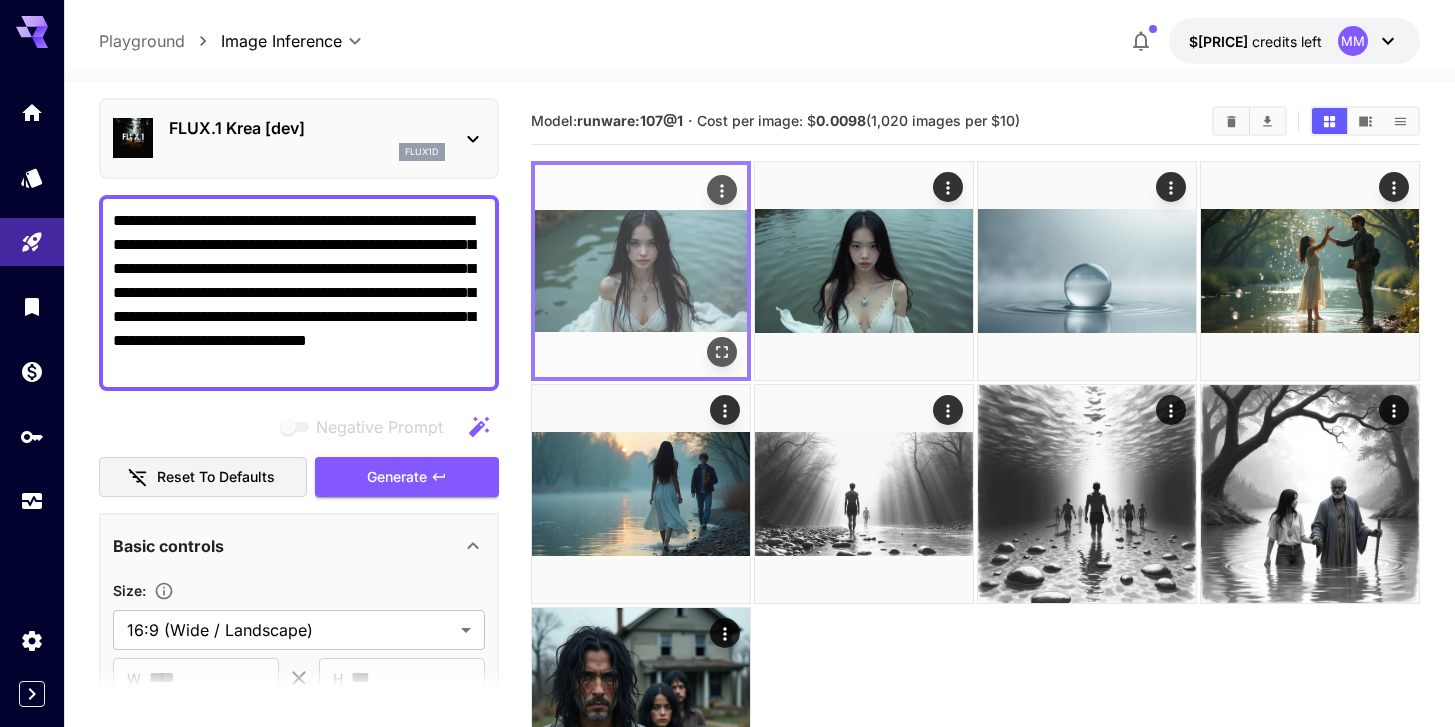 click 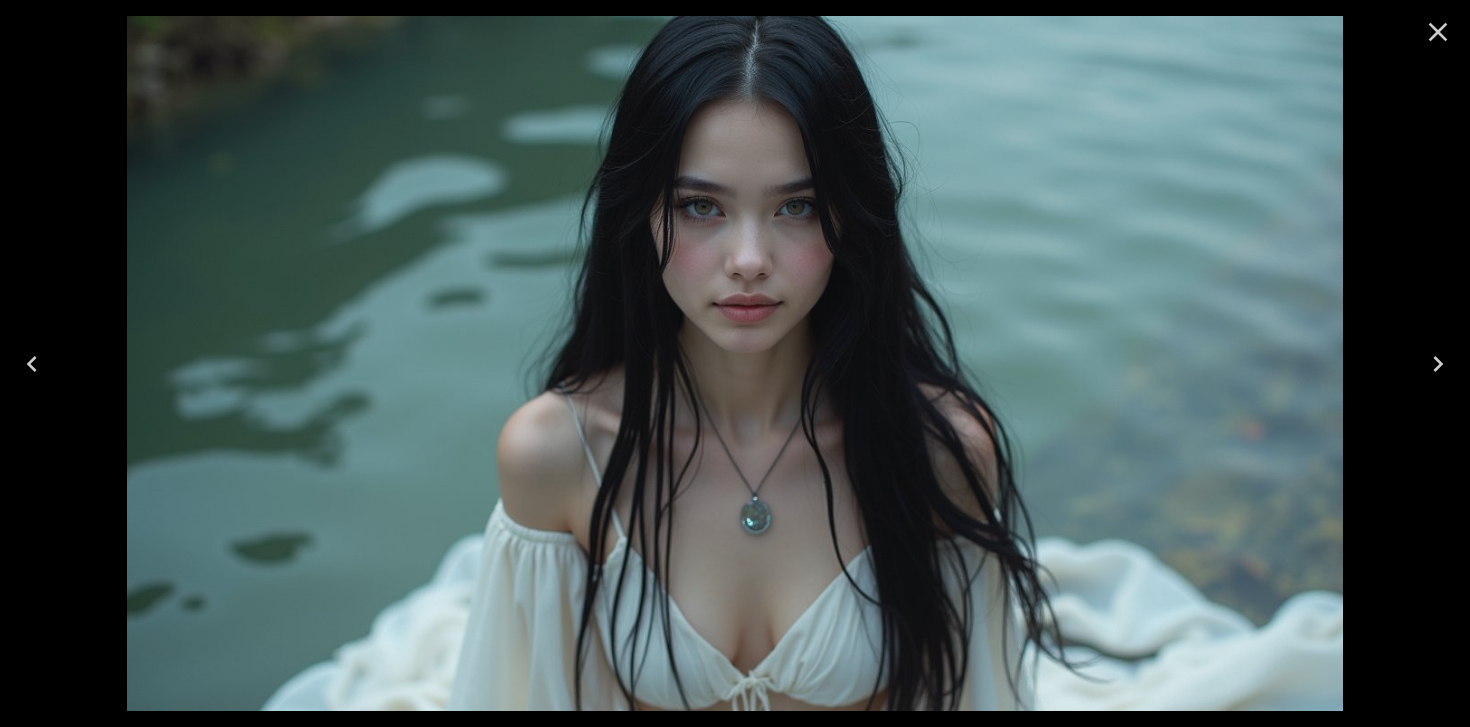 click 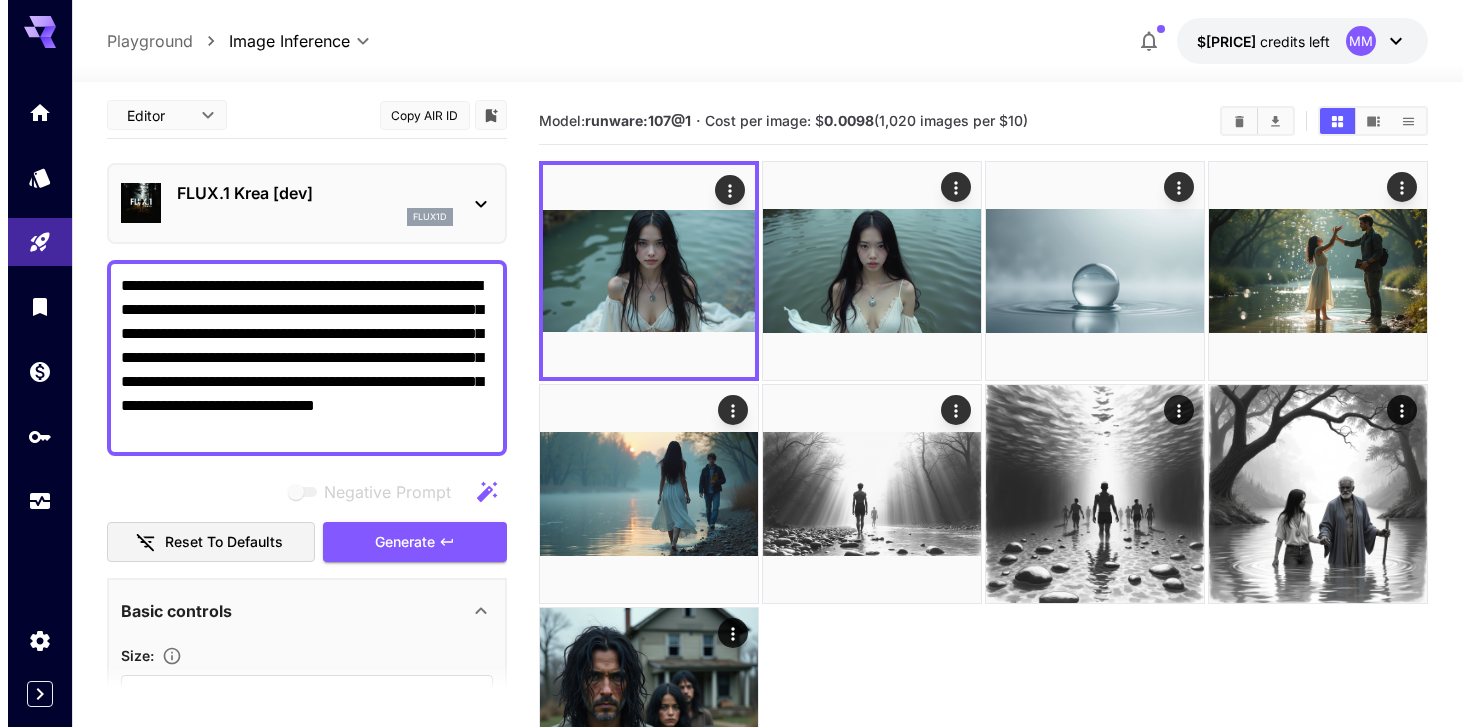 scroll, scrollTop: 0, scrollLeft: 0, axis: both 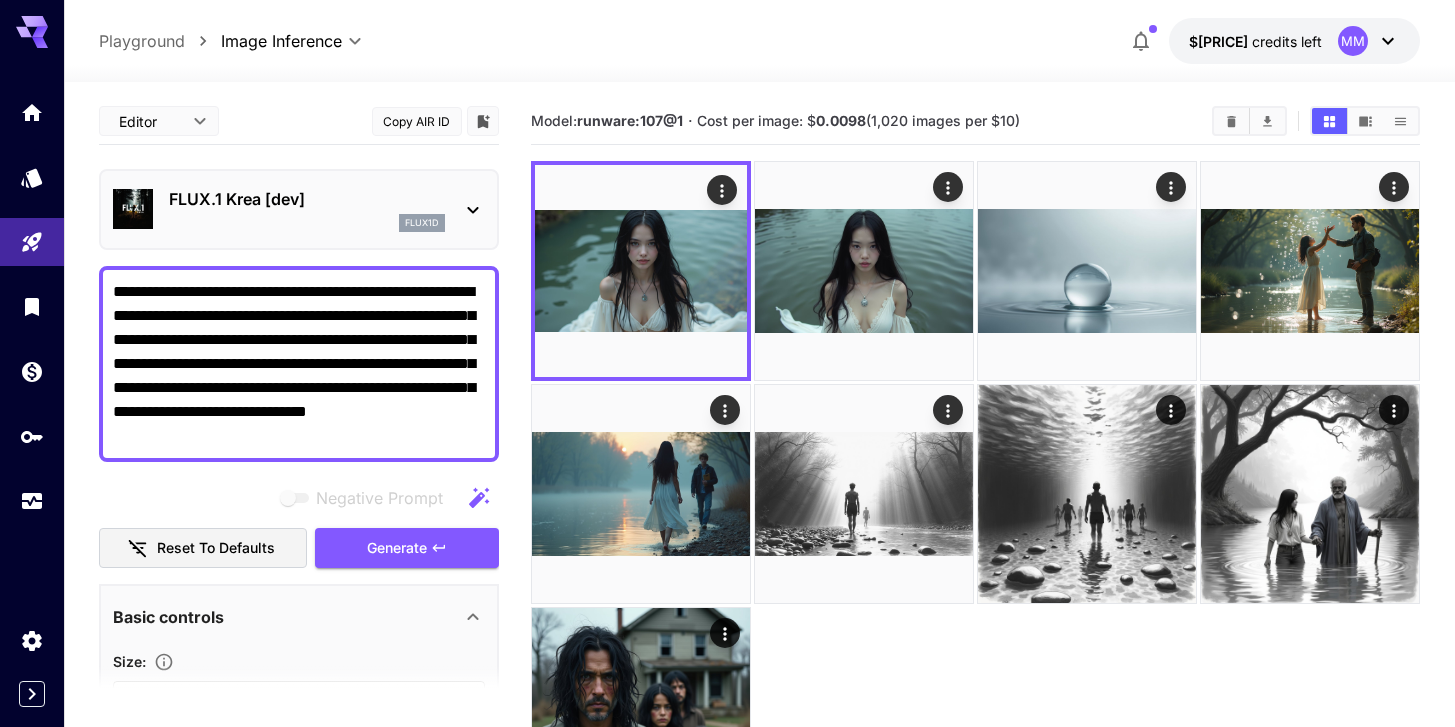 click on "FLUX.1 Krea [dev] flux1d" at bounding box center (307, 209) 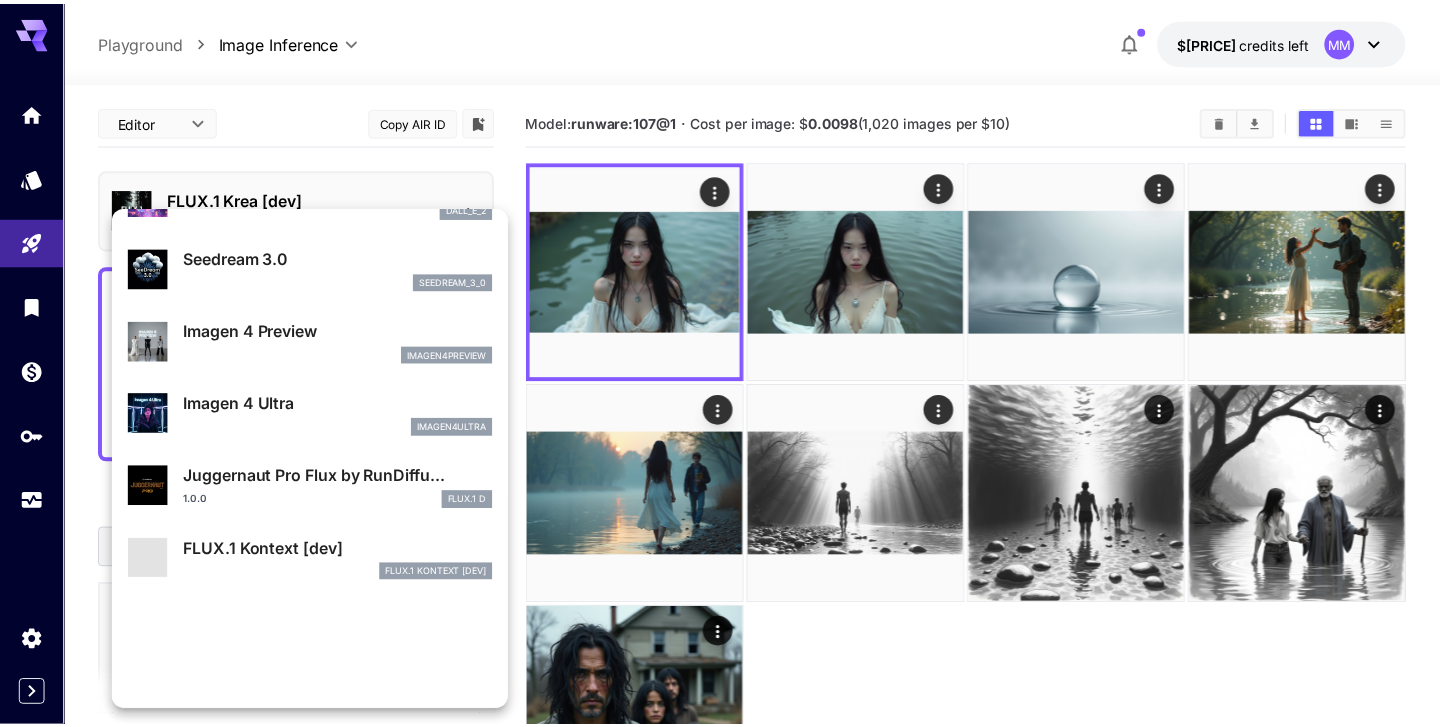 scroll, scrollTop: 495, scrollLeft: 0, axis: vertical 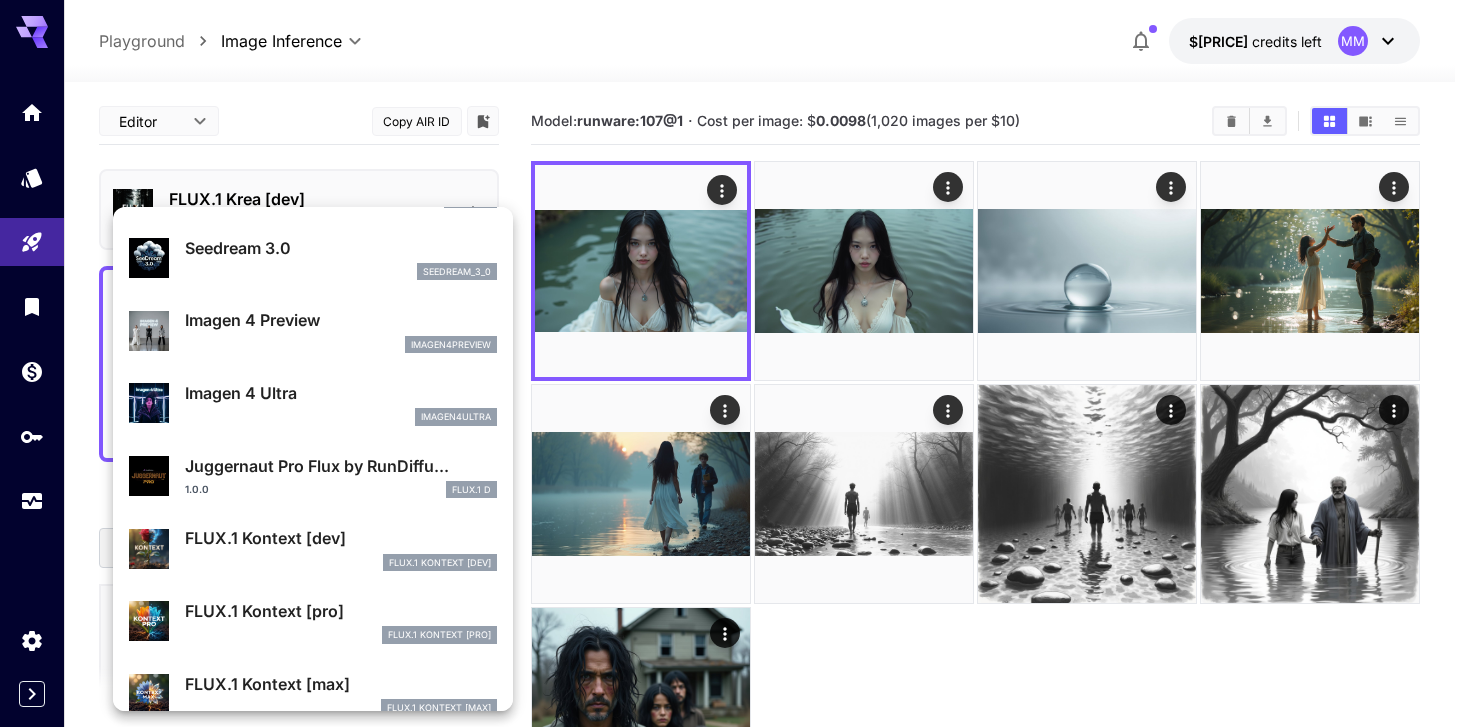 click on "FLUX.1 Kontext [dev] FlUX.1 Kontext [dev]" at bounding box center (313, 548) 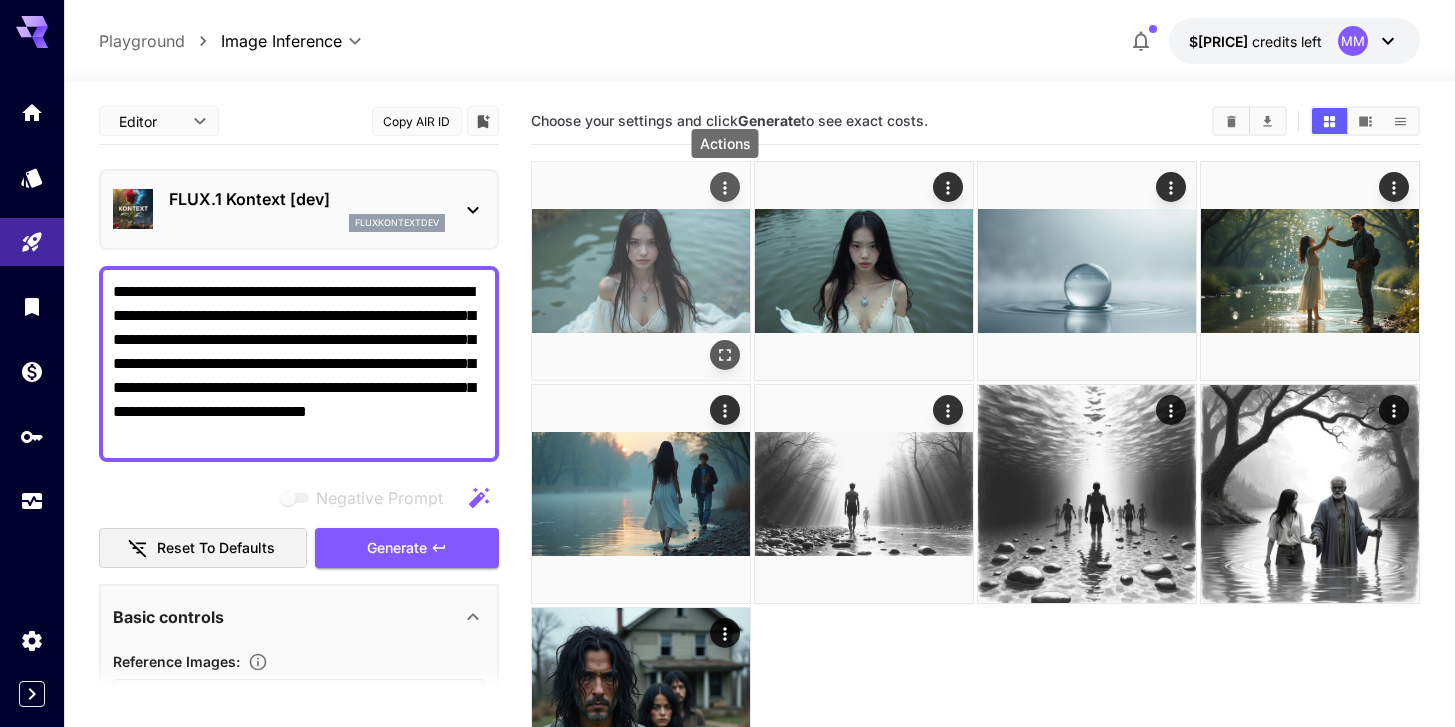 click 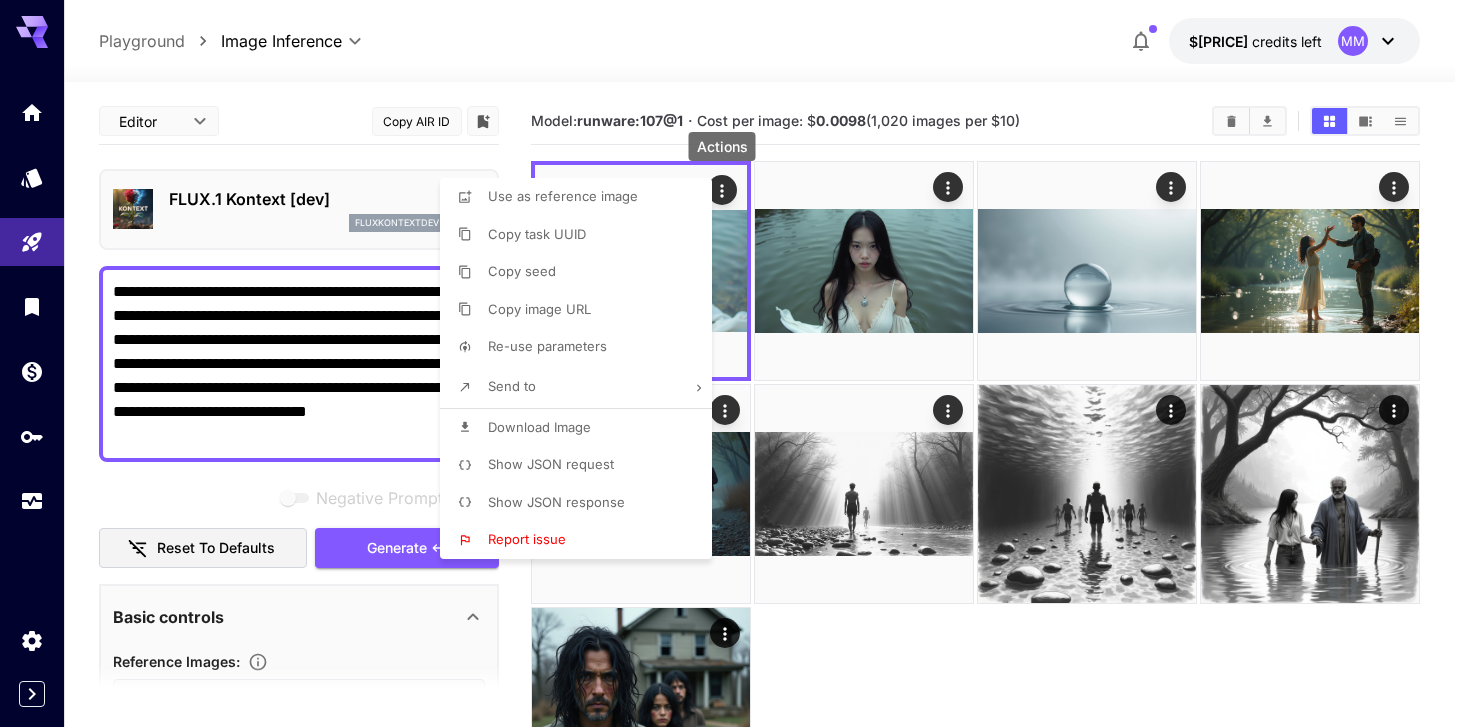 click on "Use as reference image" at bounding box center (563, 196) 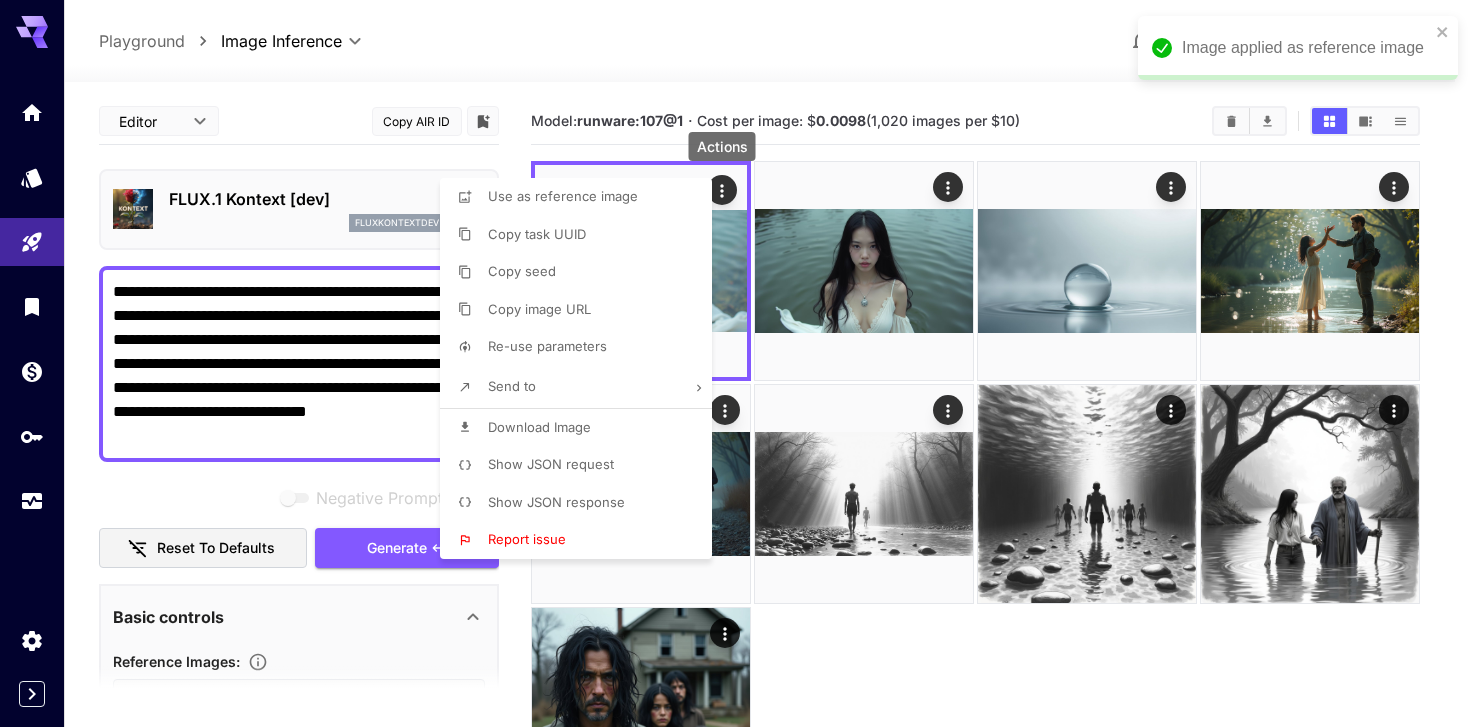 click at bounding box center [735, 363] 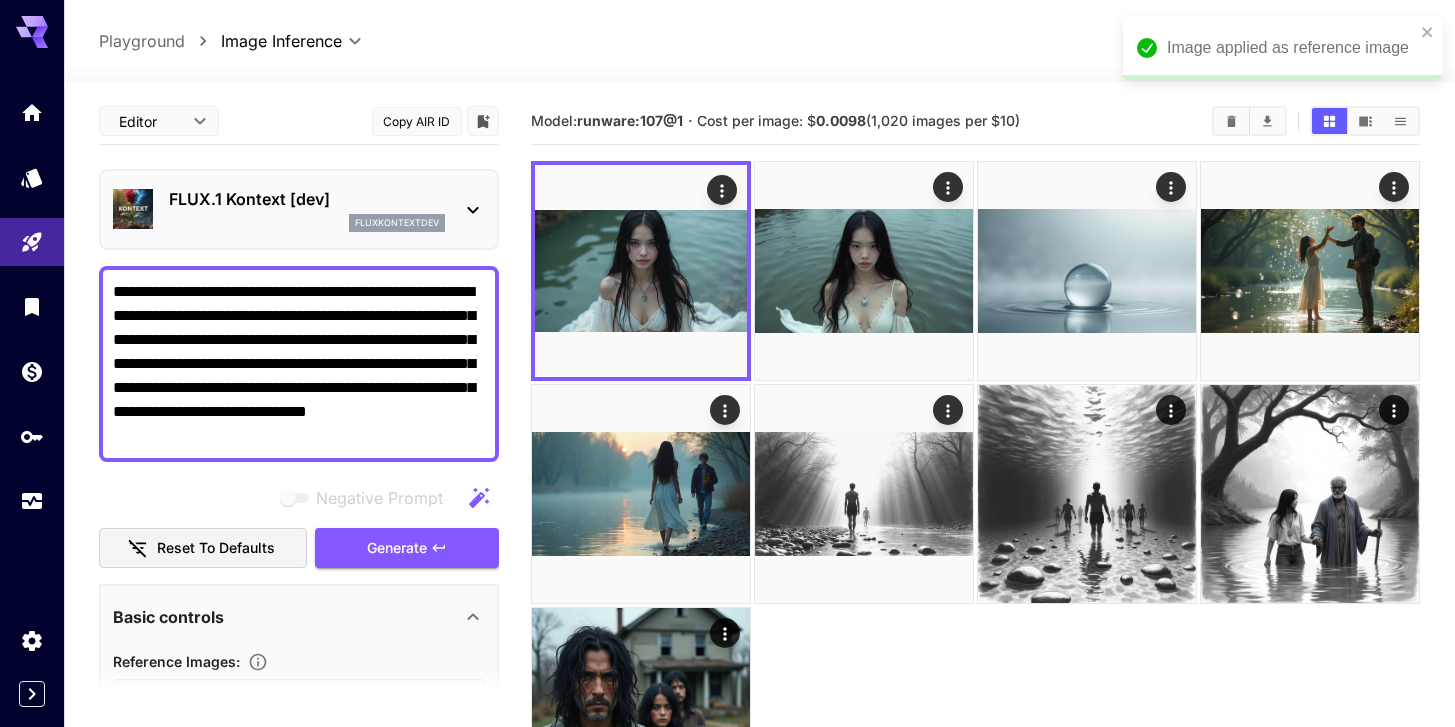 click on "**********" at bounding box center (299, 364) 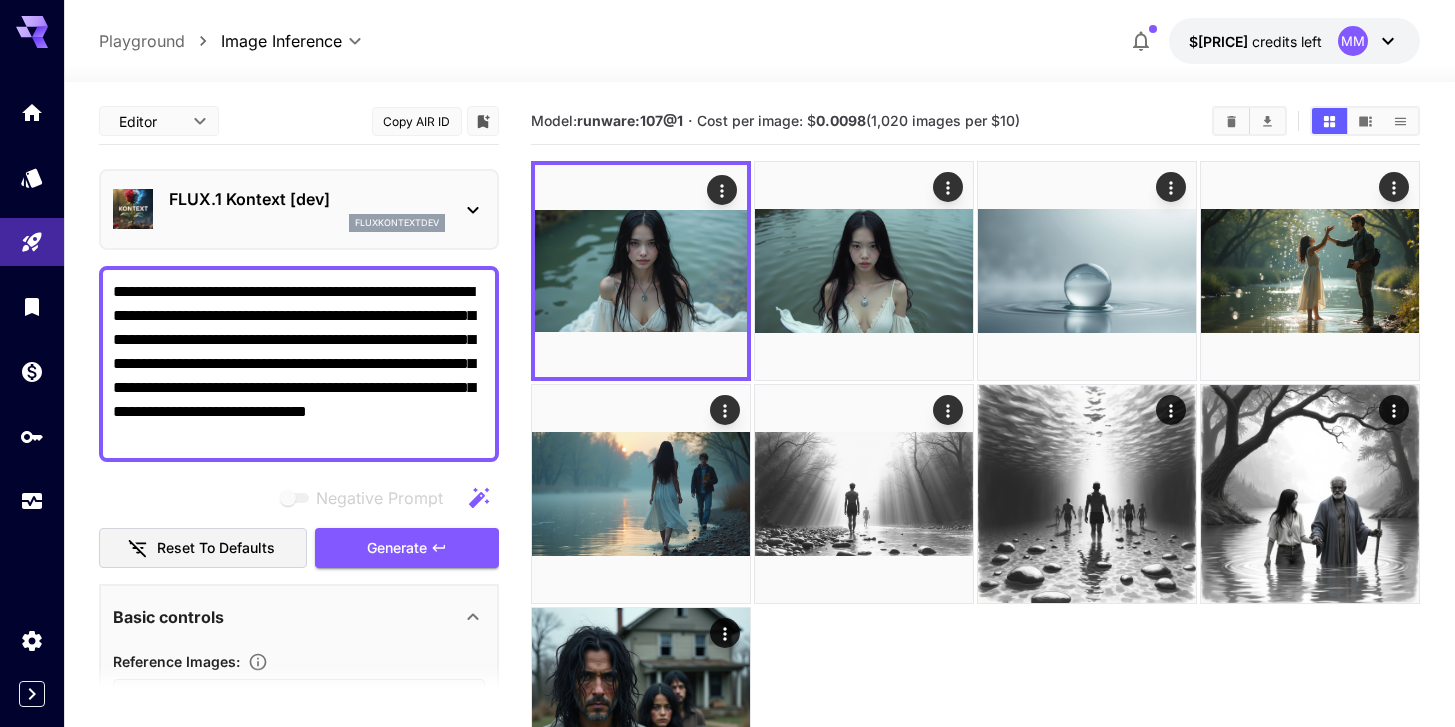 click on "**********" at bounding box center (299, 364) 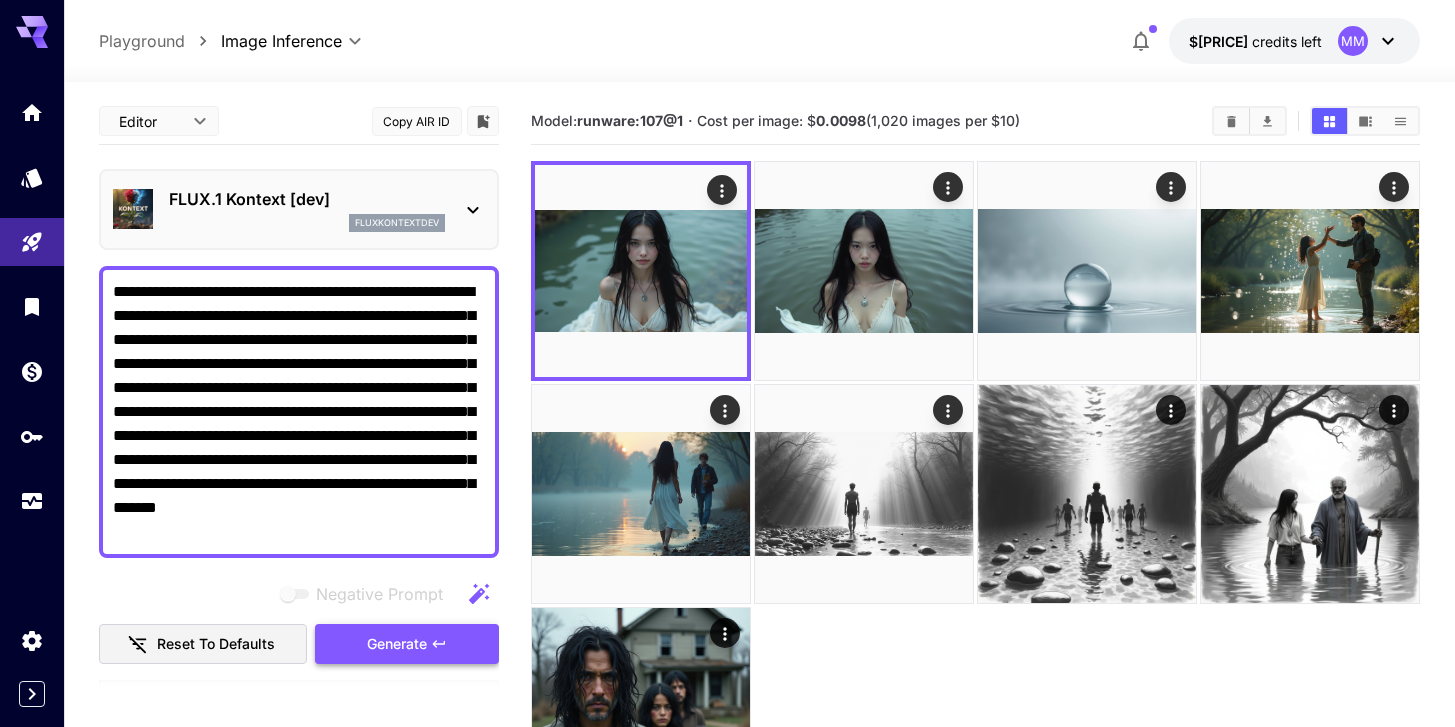 type on "**********" 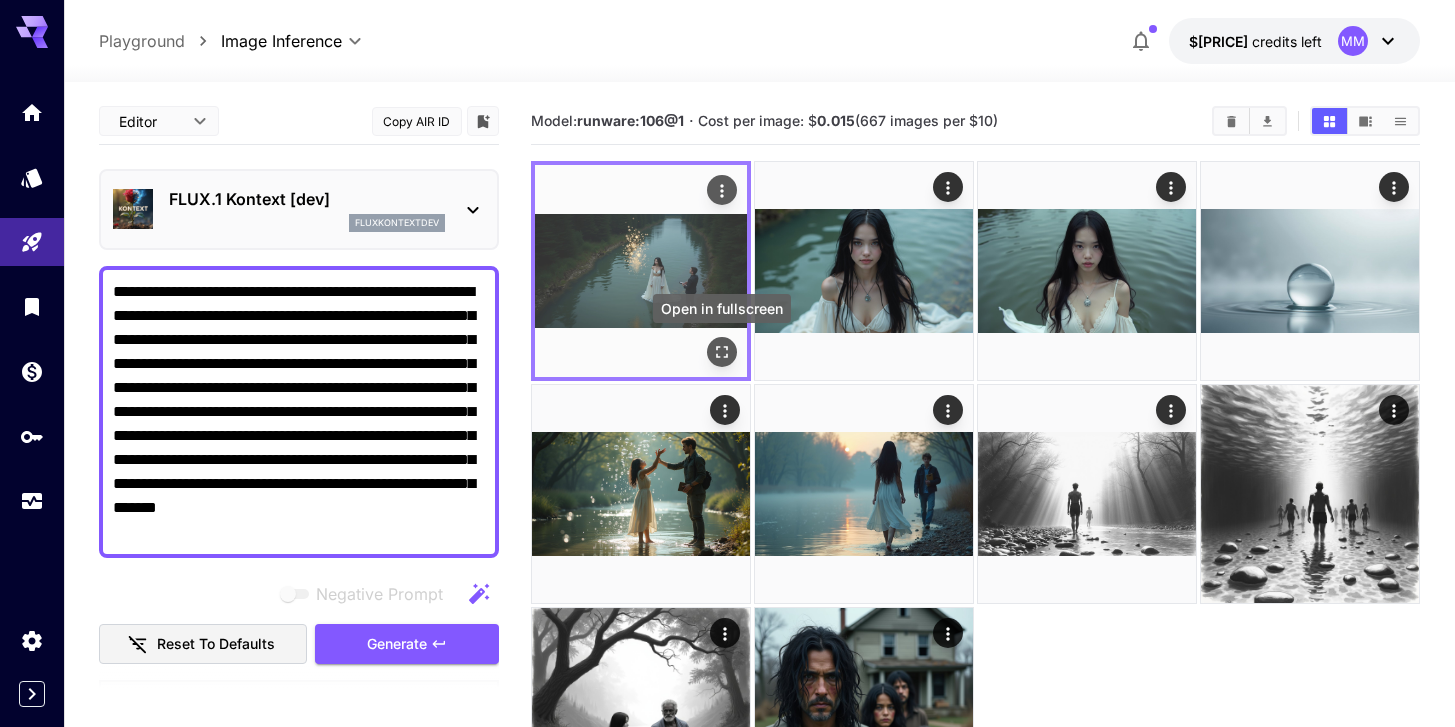click at bounding box center (722, 352) 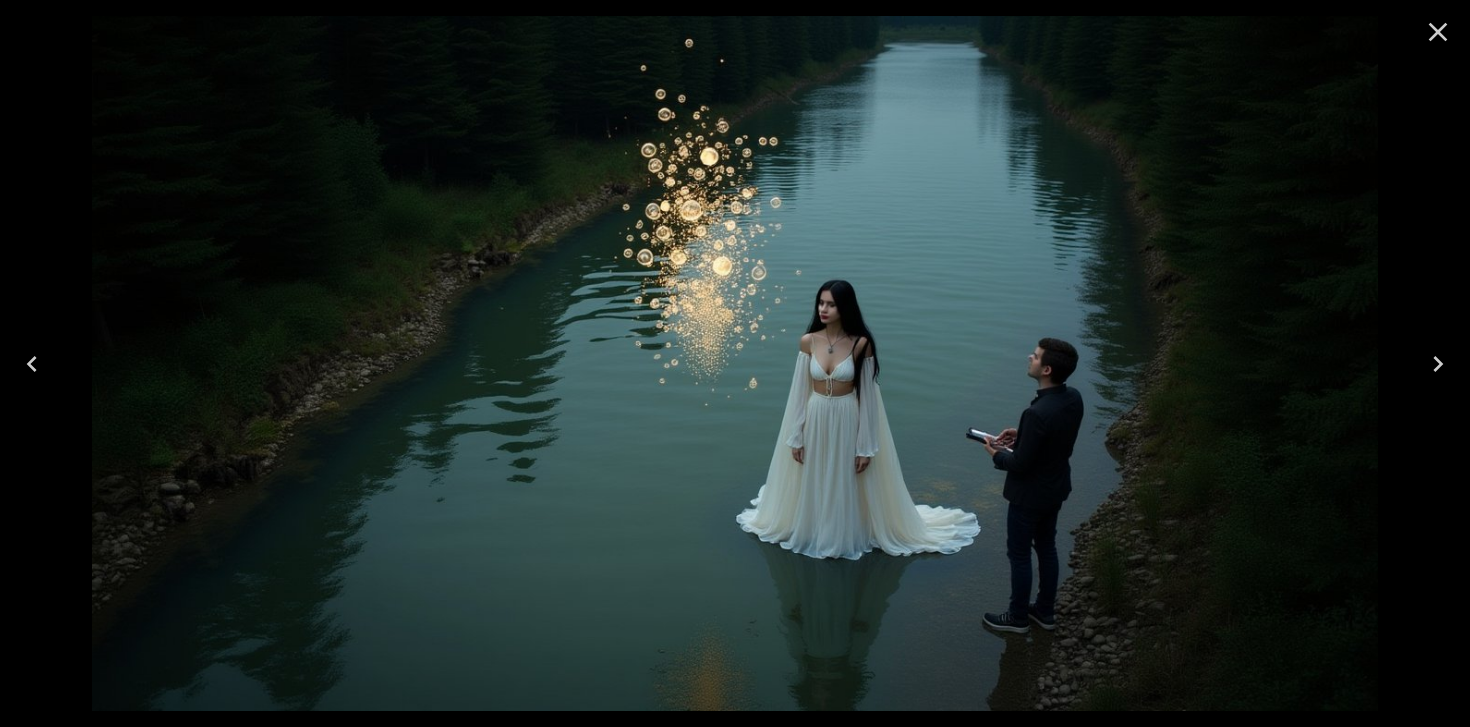 click 